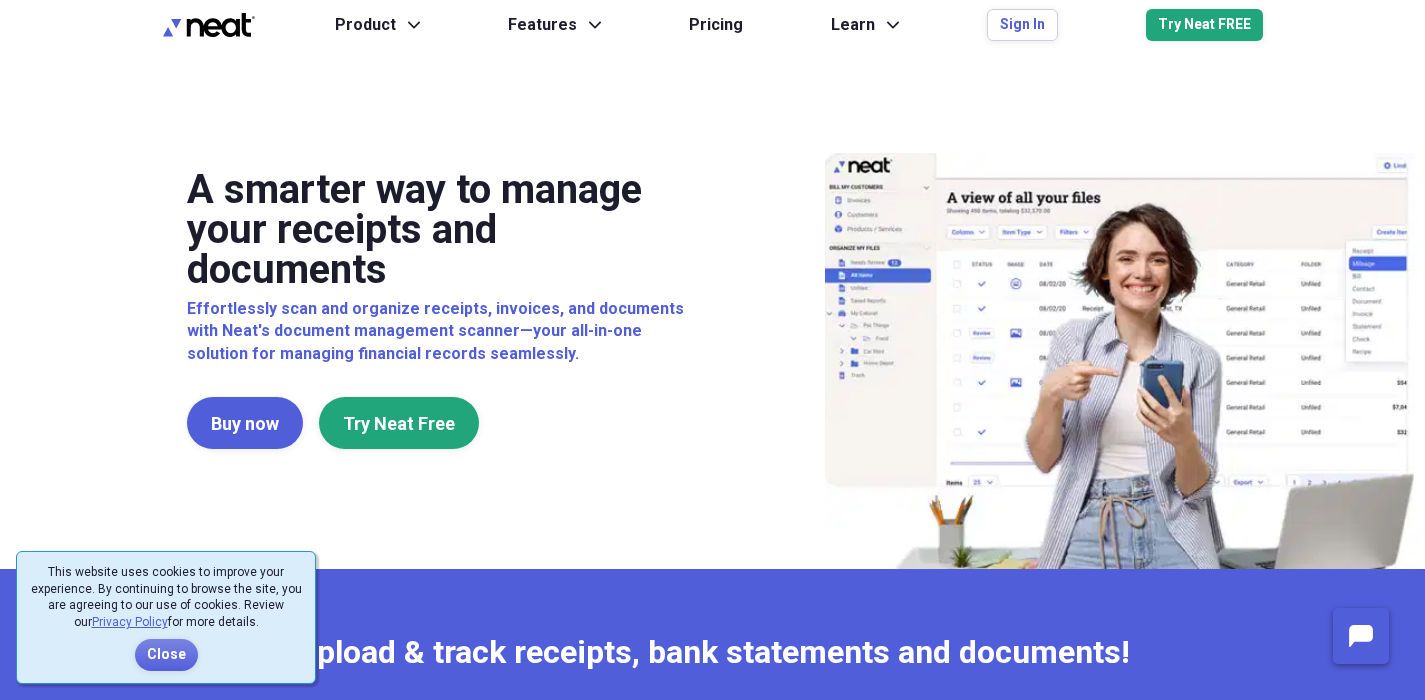 scroll, scrollTop: 0, scrollLeft: 0, axis: both 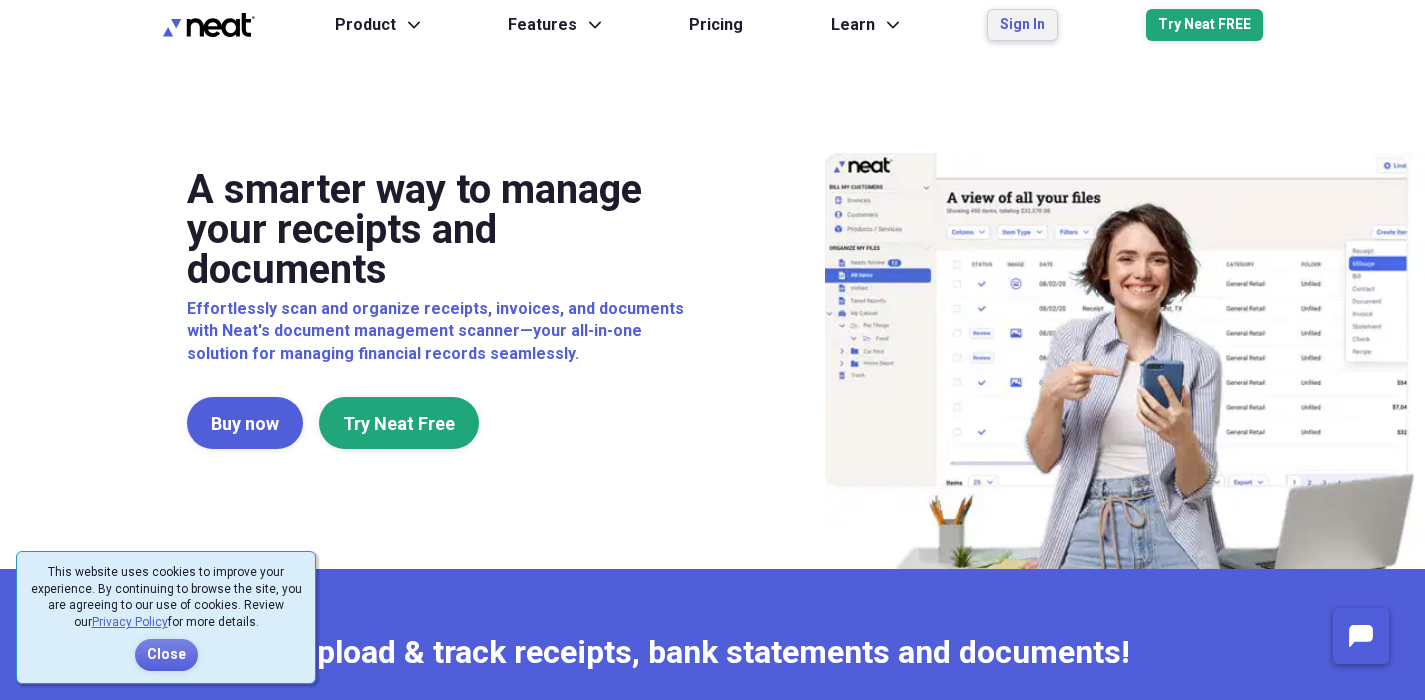 click on "Sign In" at bounding box center [1022, 25] 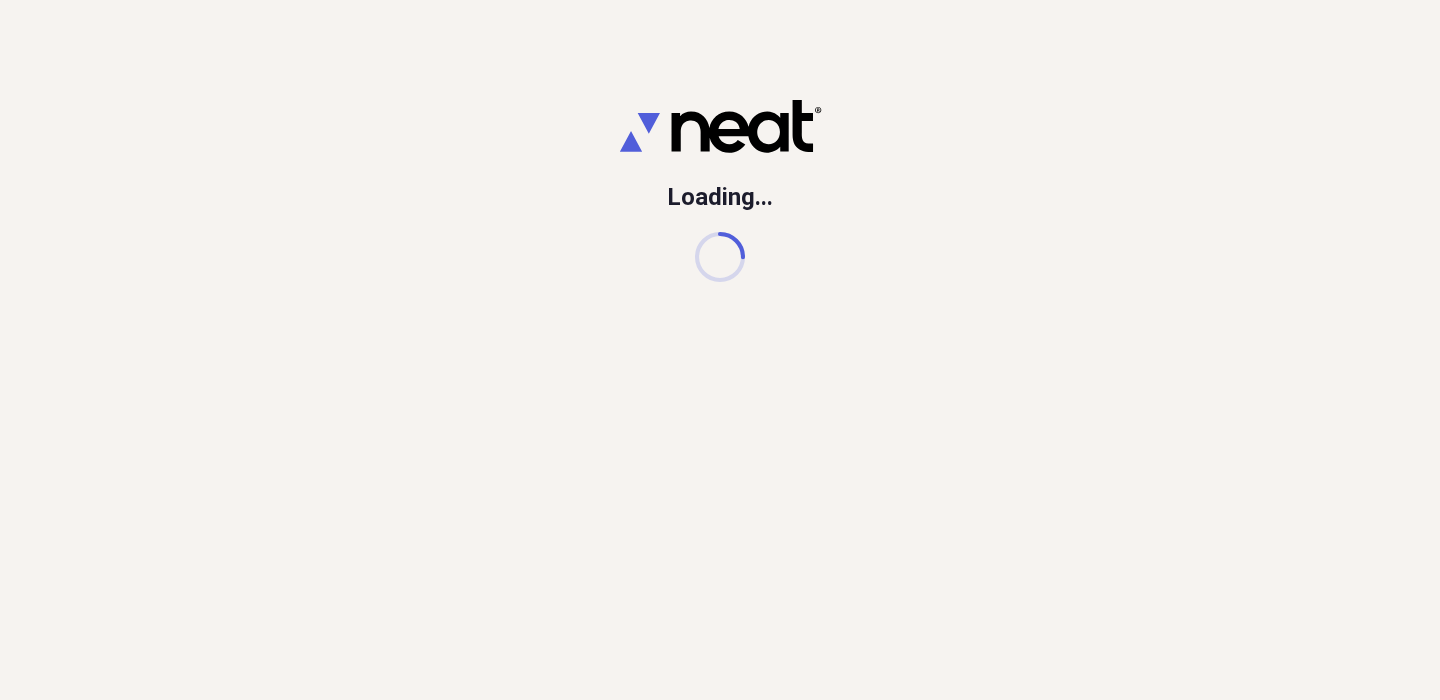scroll, scrollTop: 0, scrollLeft: 0, axis: both 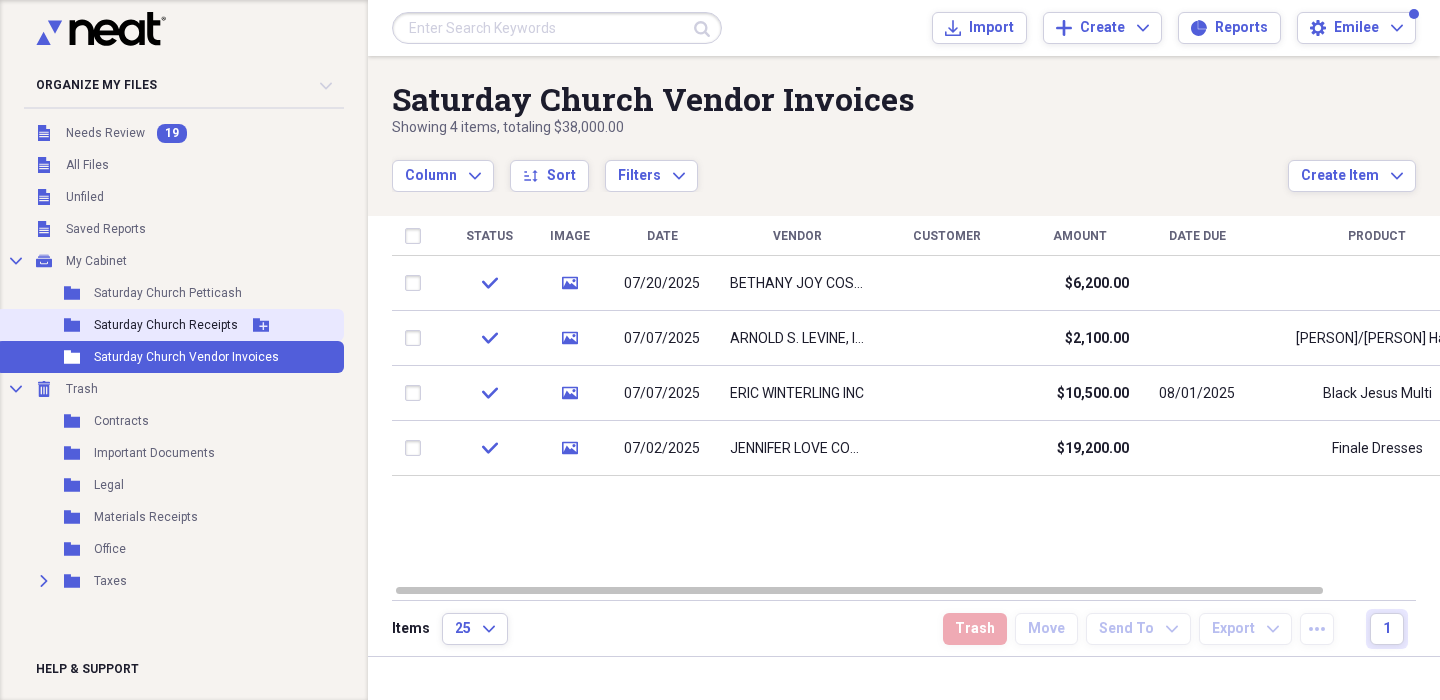 click on "Folder Saturday Church Receipts Add Folder" at bounding box center [170, 325] 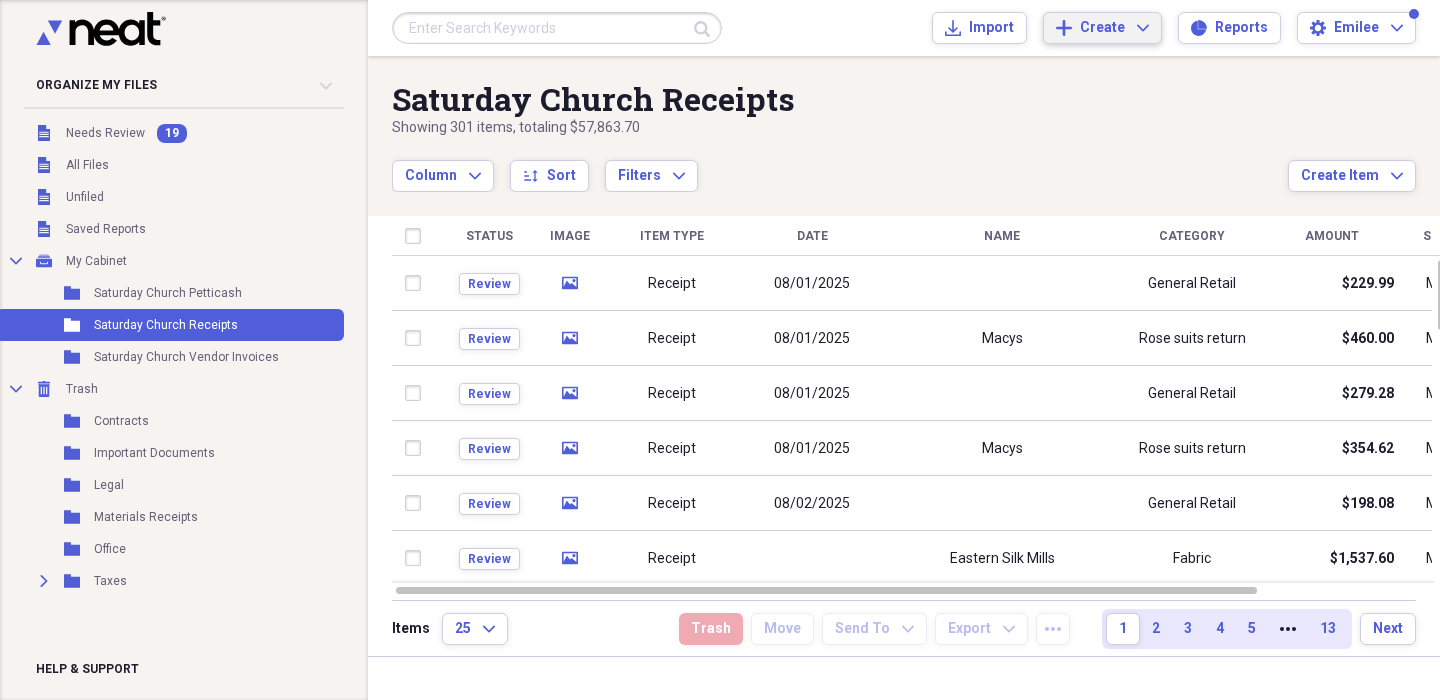 click on "Create" at bounding box center (1102, 28) 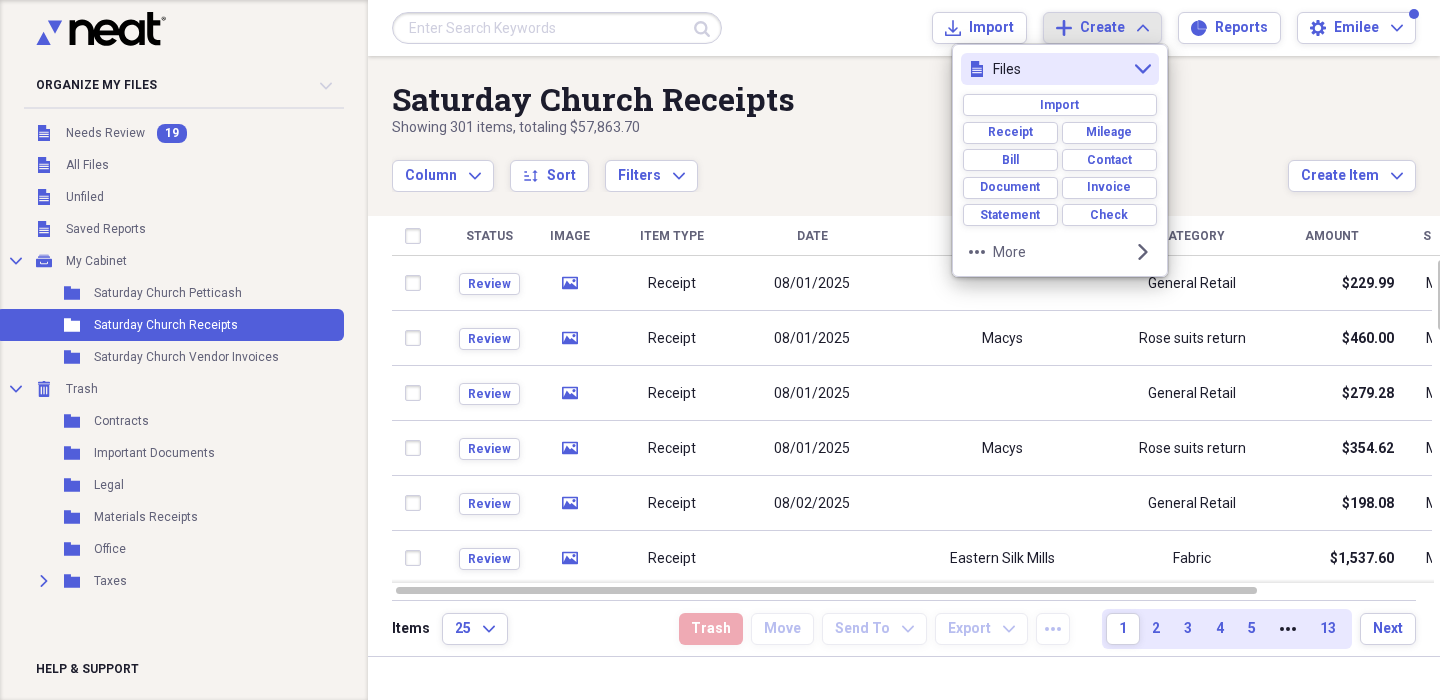 click on "Create Expand" at bounding box center (1114, 28) 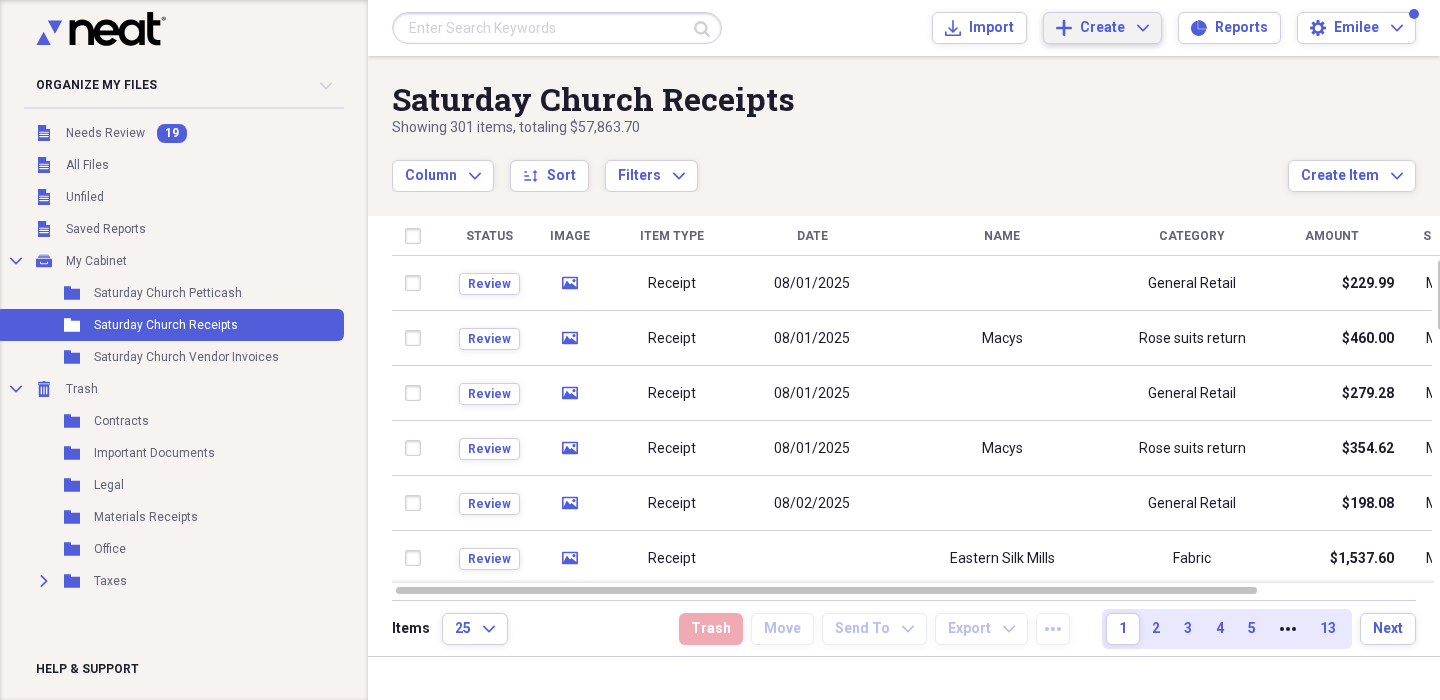 click on "Add" 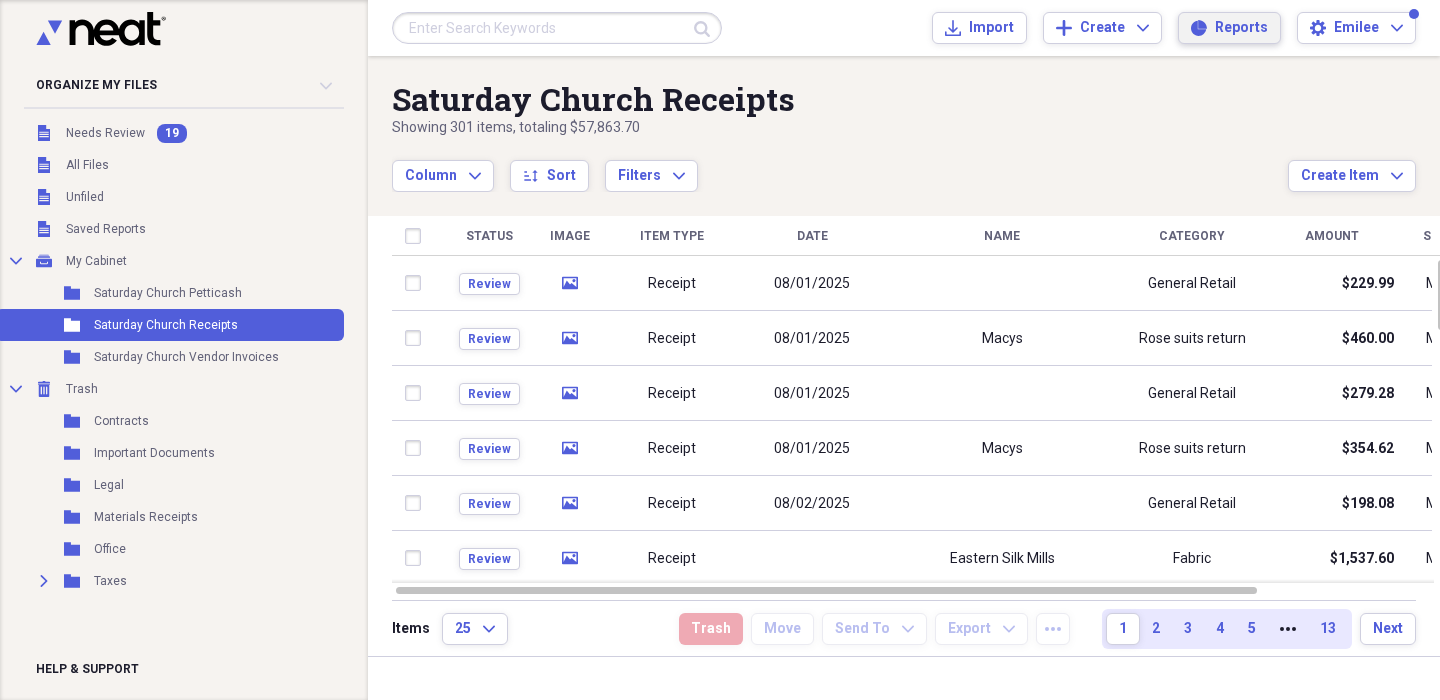 drag, startPoint x: 1205, startPoint y: 24, endPoint x: 1250, endPoint y: 37, distance: 46.840153 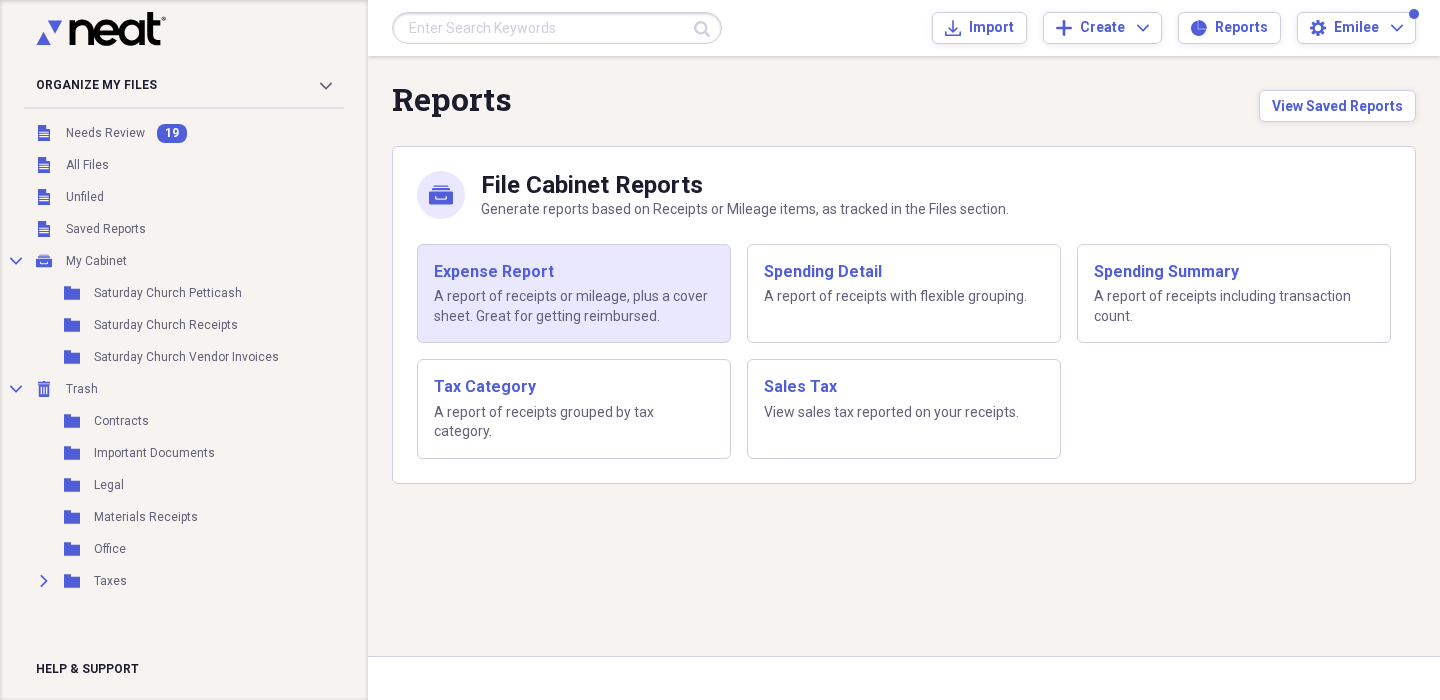 click on "Expense Report" at bounding box center (574, 272) 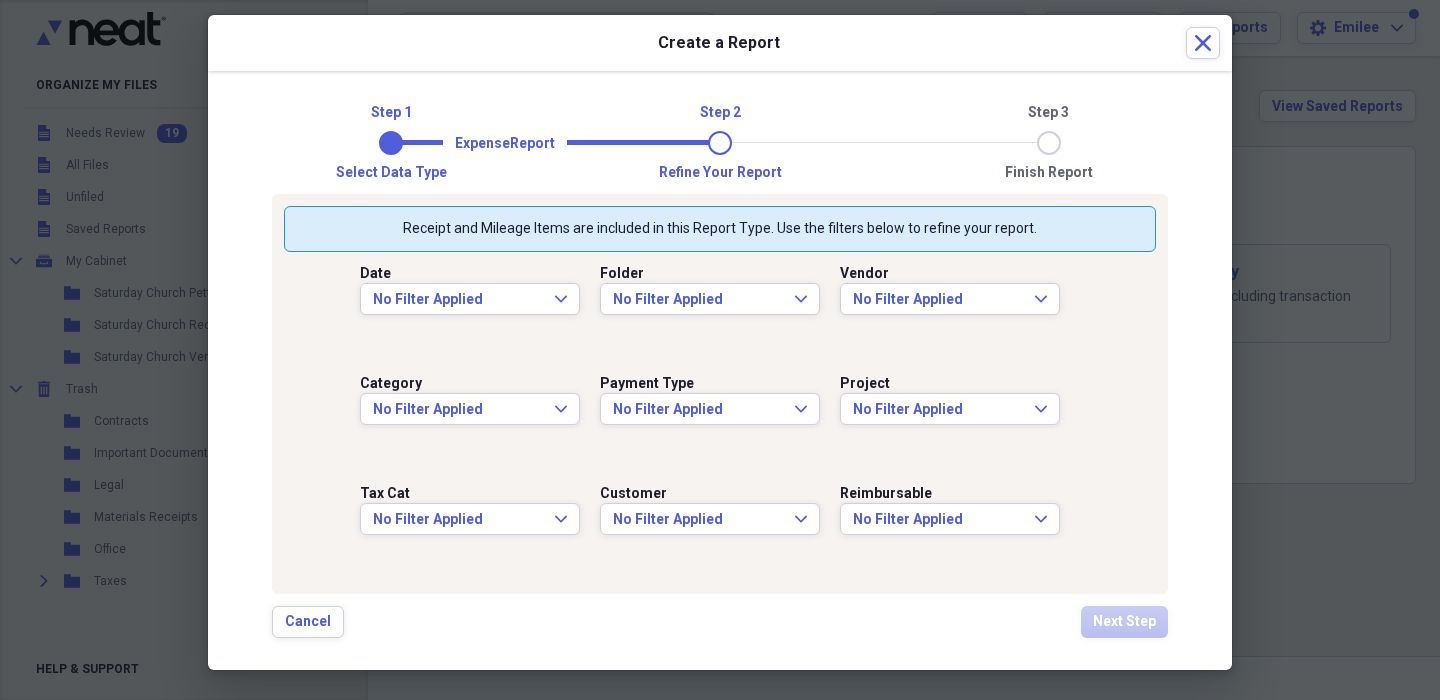 scroll, scrollTop: 19, scrollLeft: 0, axis: vertical 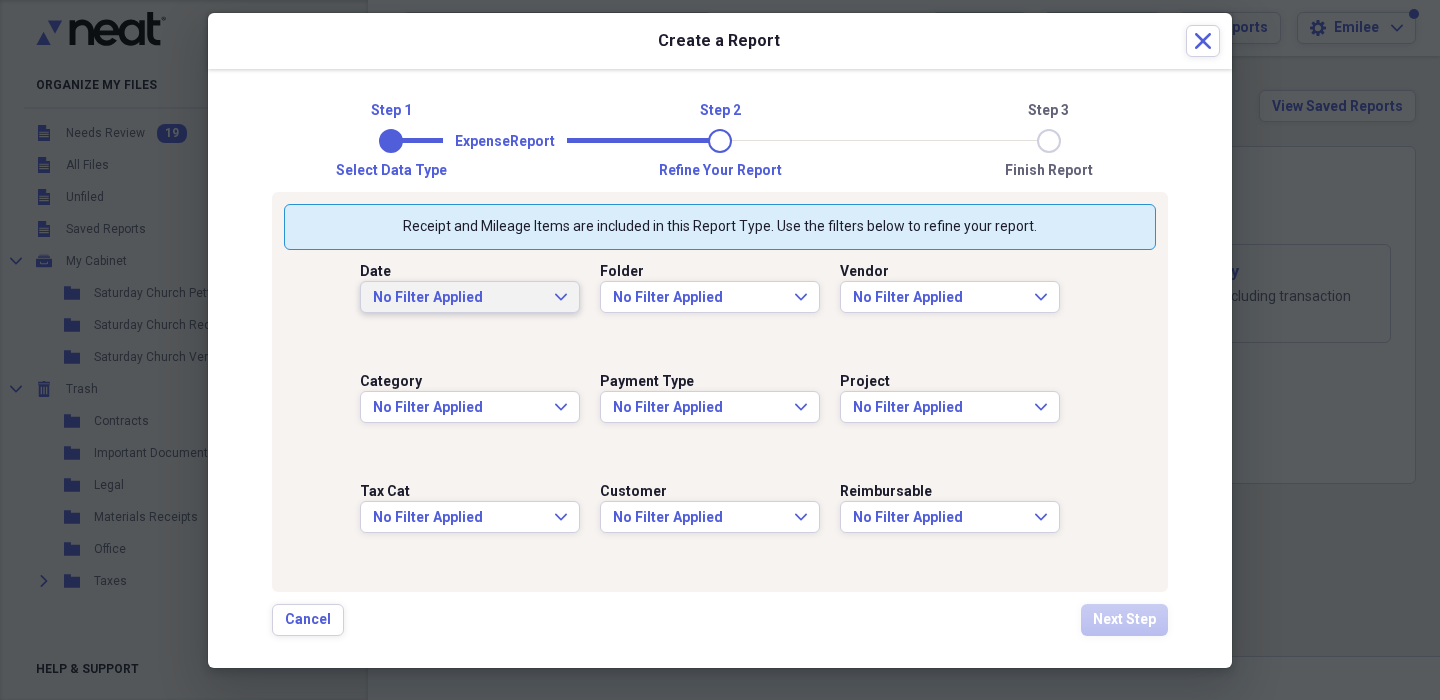 click on "Expand" 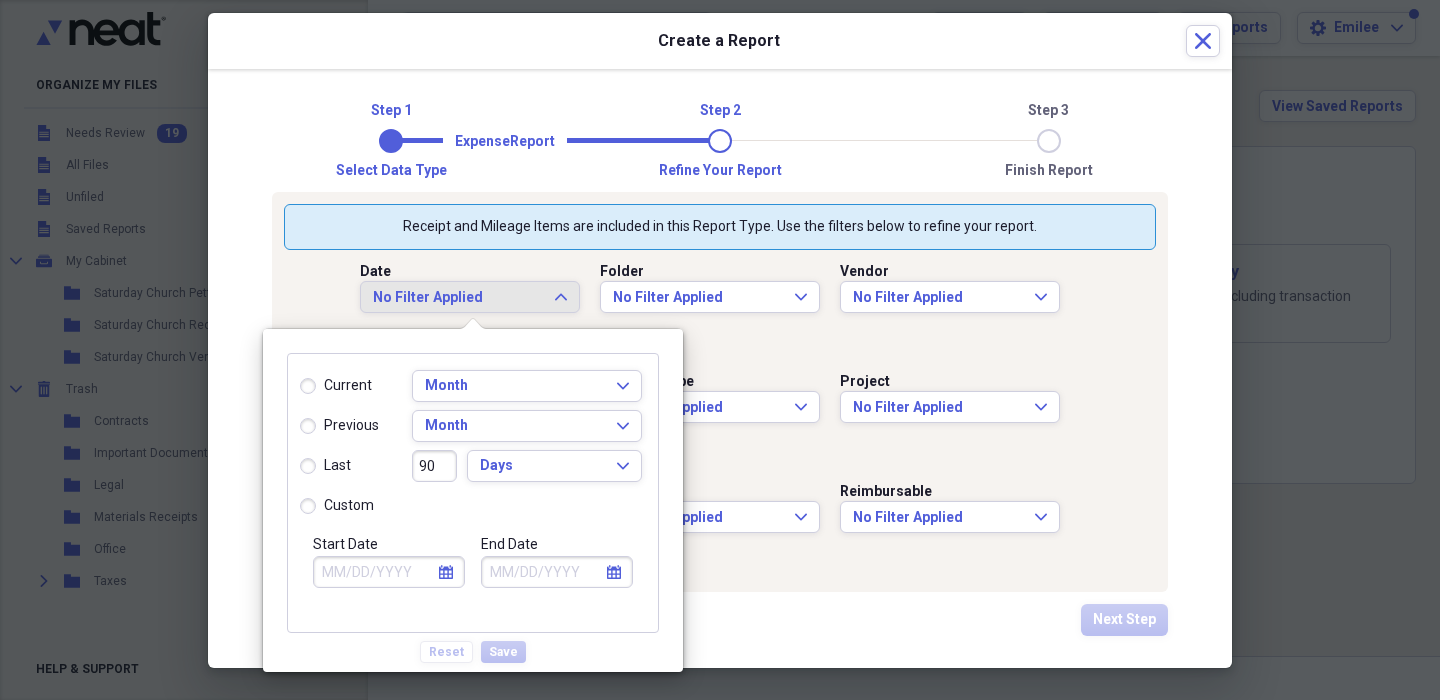 select on "7" 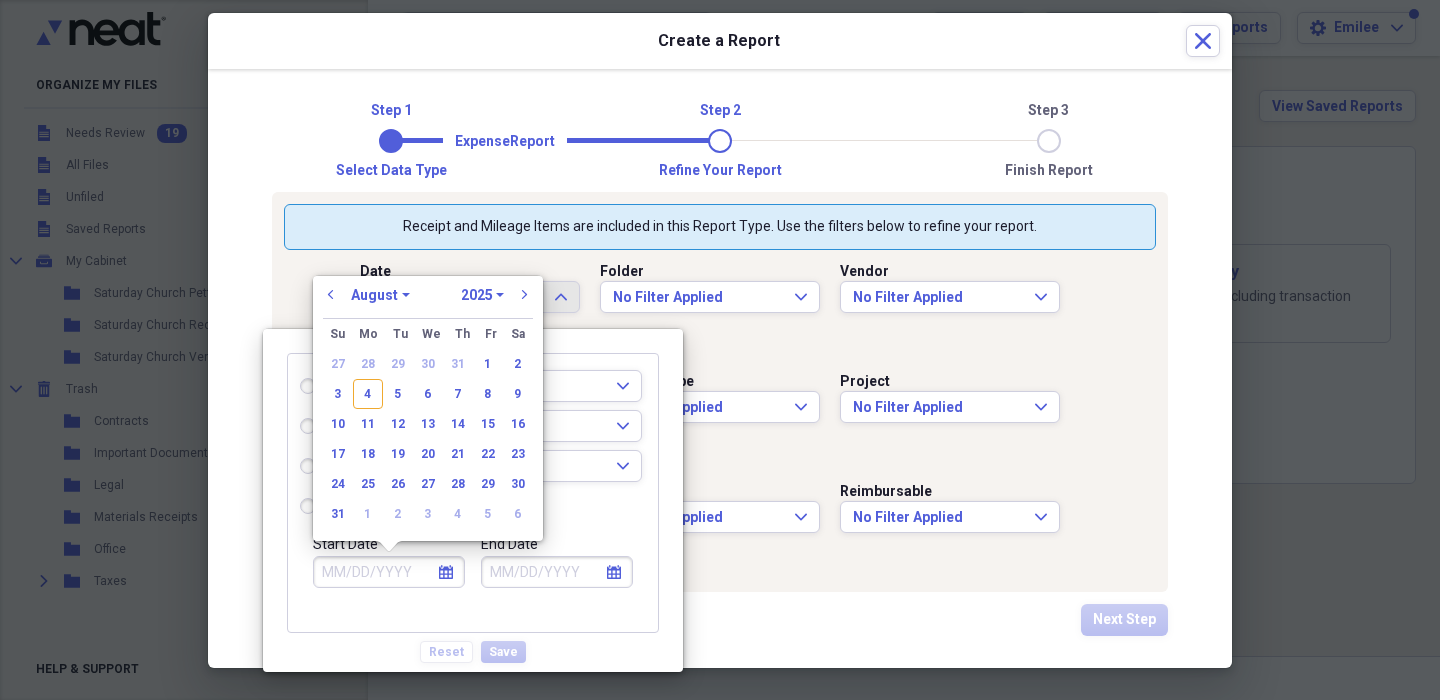 click on "Start Date" at bounding box center (389, 572) 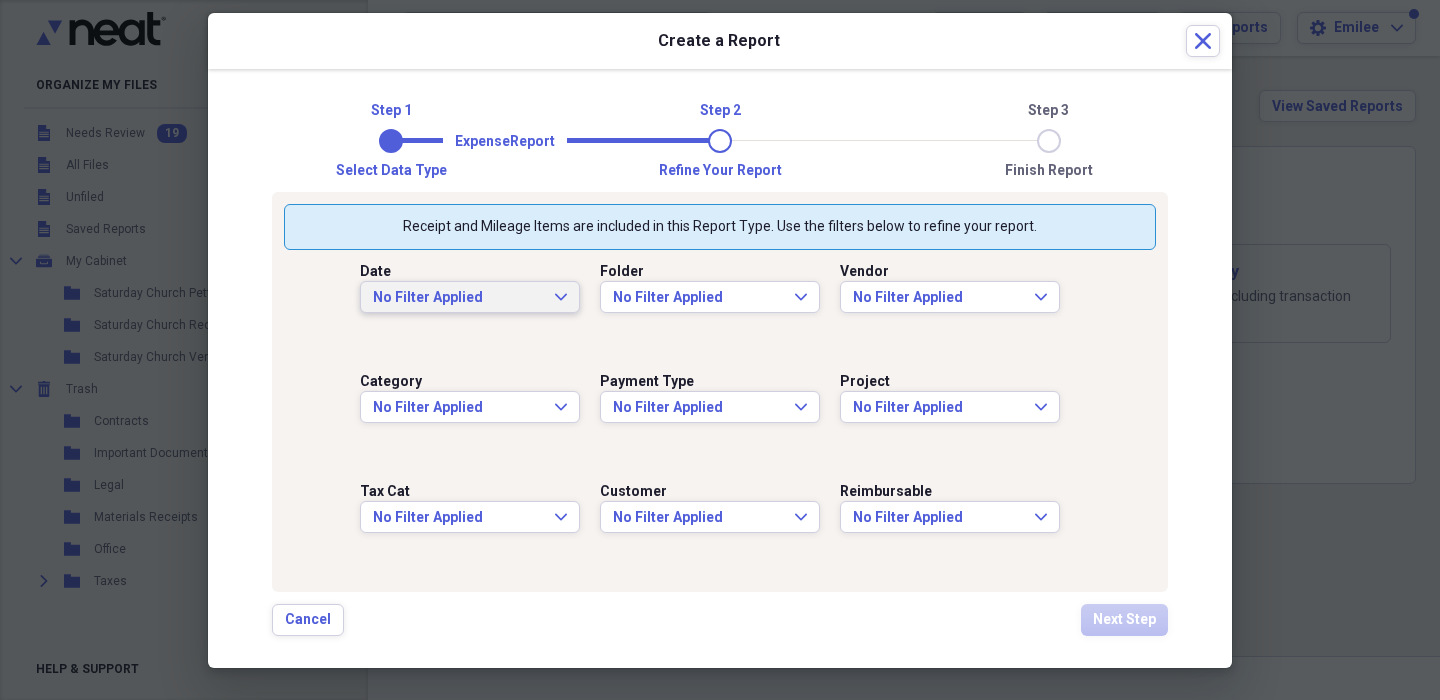 click on "Receipt and Mileage Items are included in this Report Type. Use the filters below to refine your report. Date No Filter Applied Expand Folder No Filter Applied Expand Vendor No Filter Applied Expand Category No Filter Applied Expand Payment Type No Filter Applied Expand Project No Filter Applied Expand Tax Cat No Filter Applied Expand Customer No Filter Applied Expand Reimbursable No Filter Applied Expand" at bounding box center (720, 392) 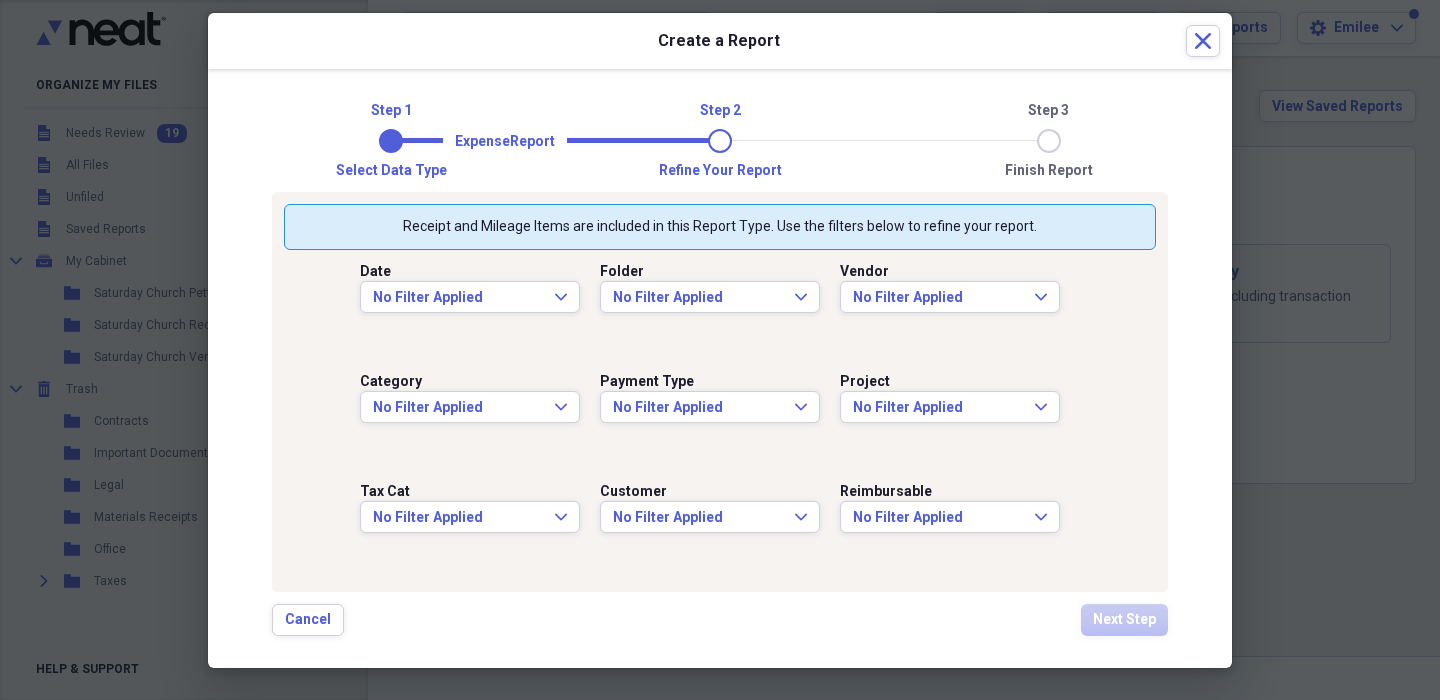 click at bounding box center (720, 350) 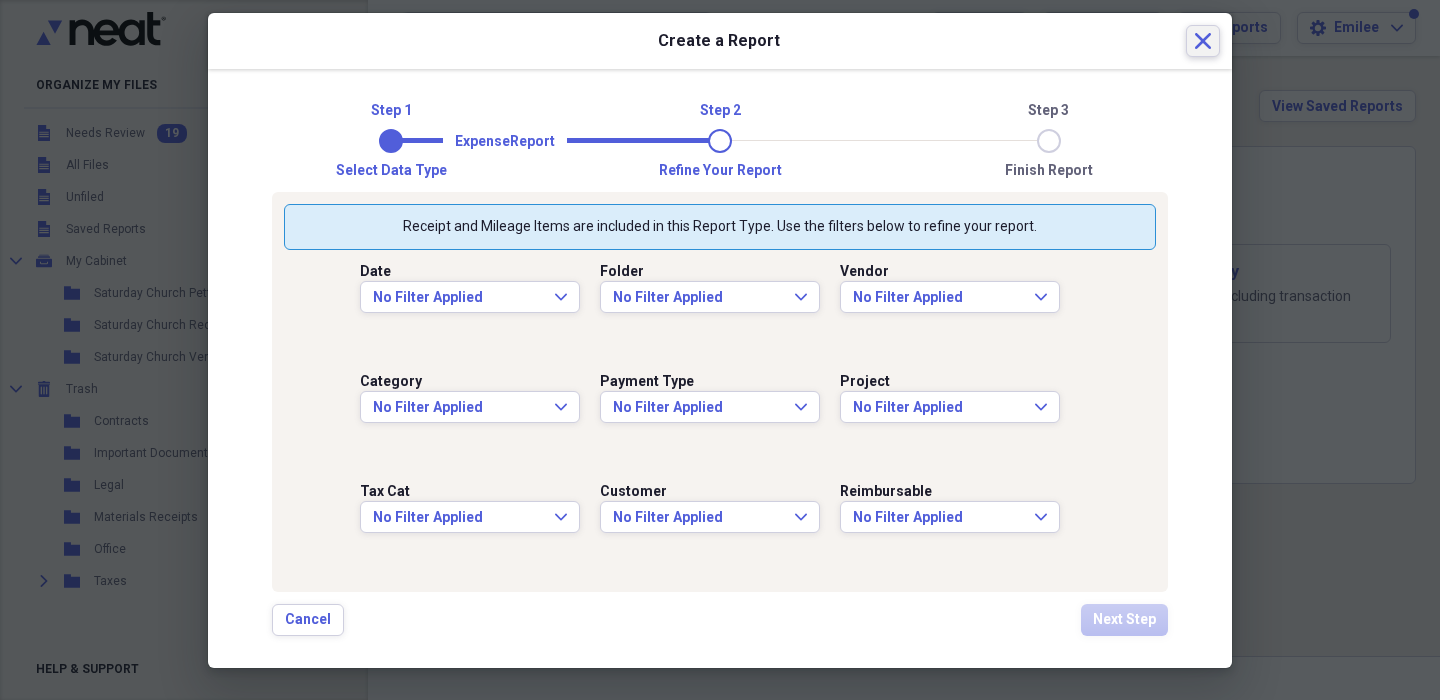 click on "Close" at bounding box center (1203, 41) 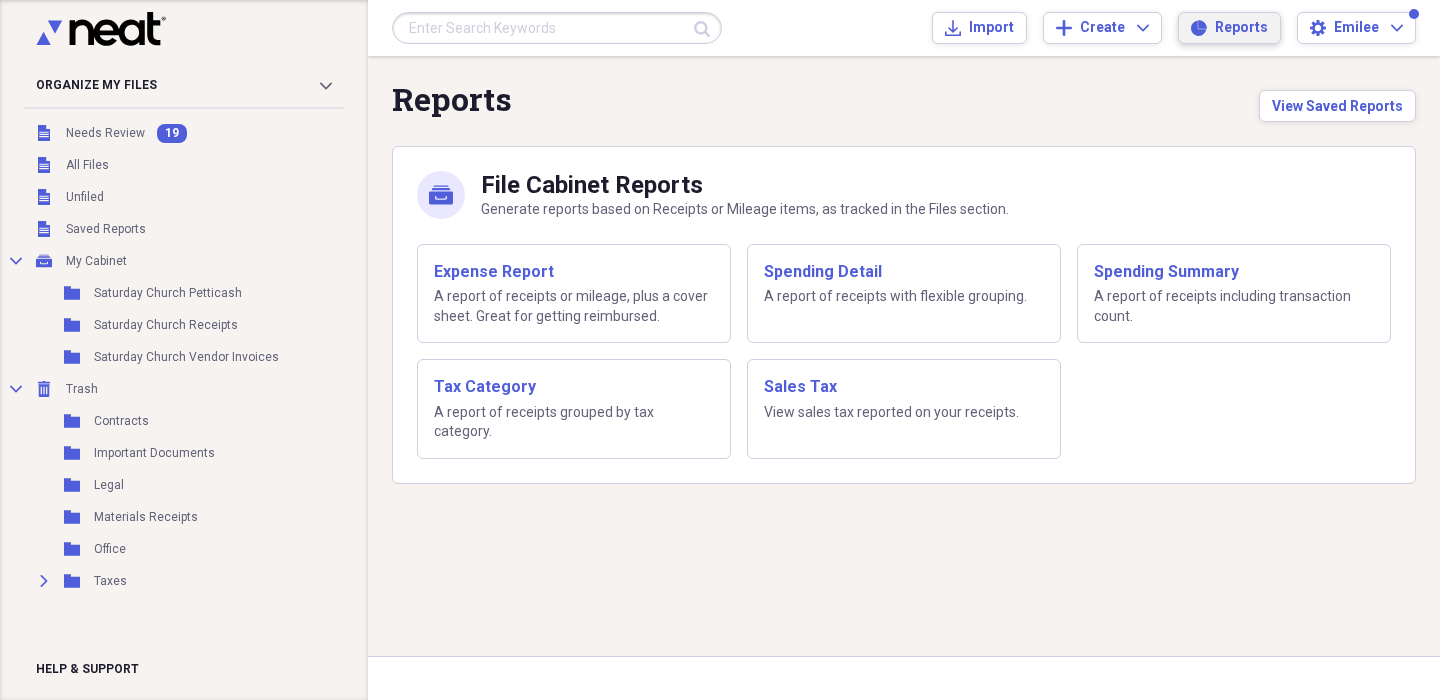 click on "Reports" at bounding box center (1241, 28) 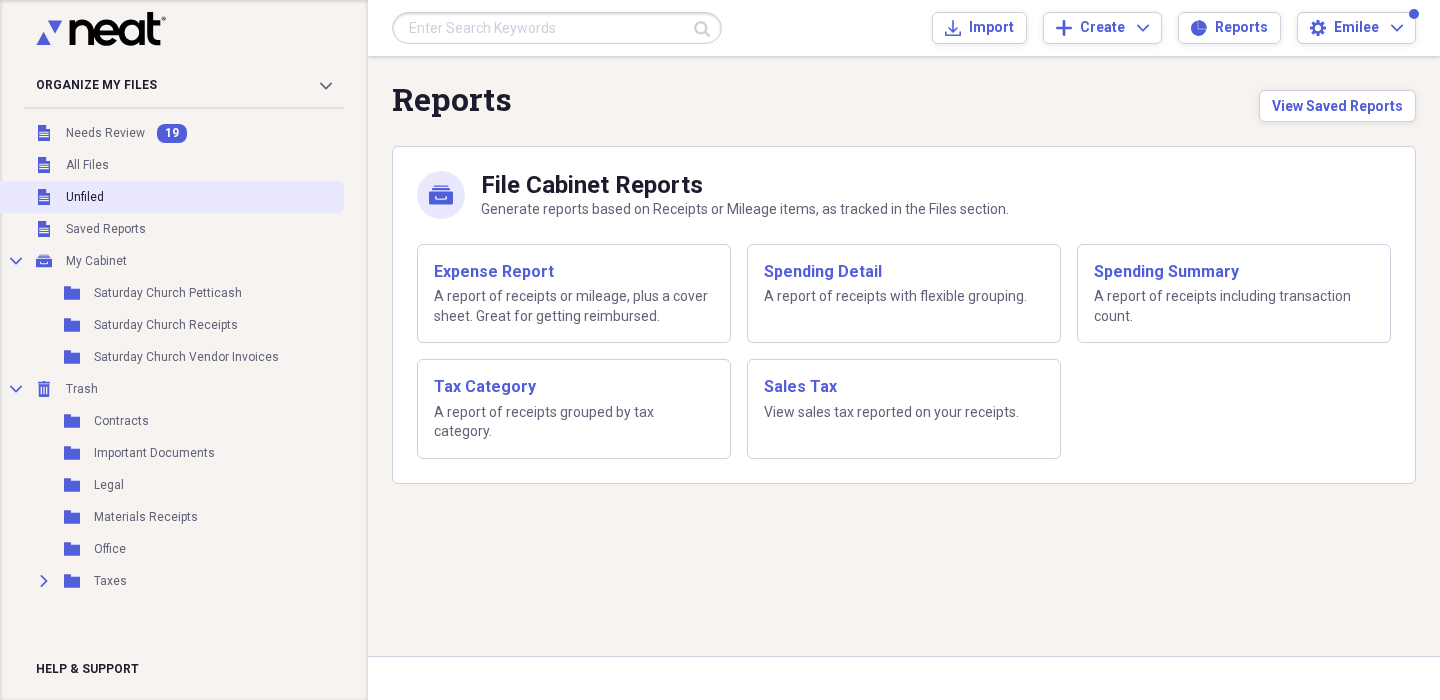 click on "Unfiled Unfiled" at bounding box center [170, 197] 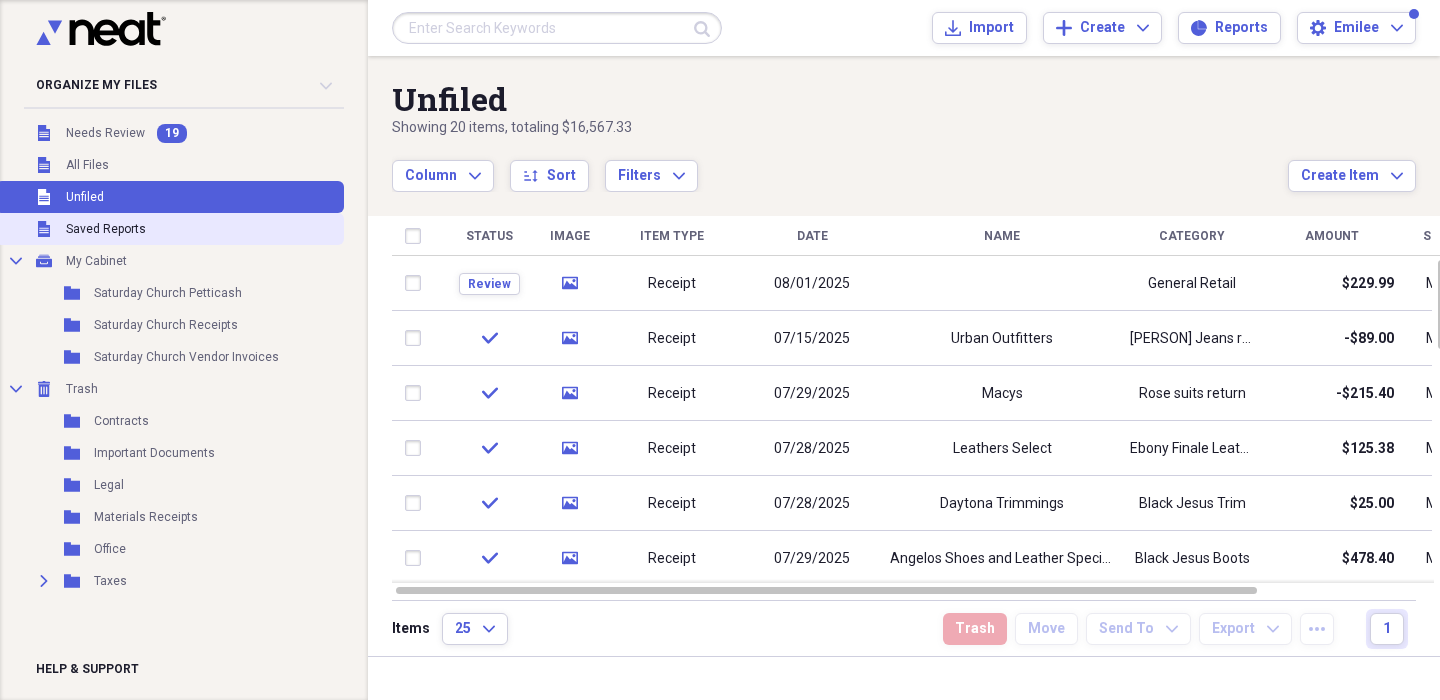 click on "Unfiled Saved Reports" at bounding box center (170, 229) 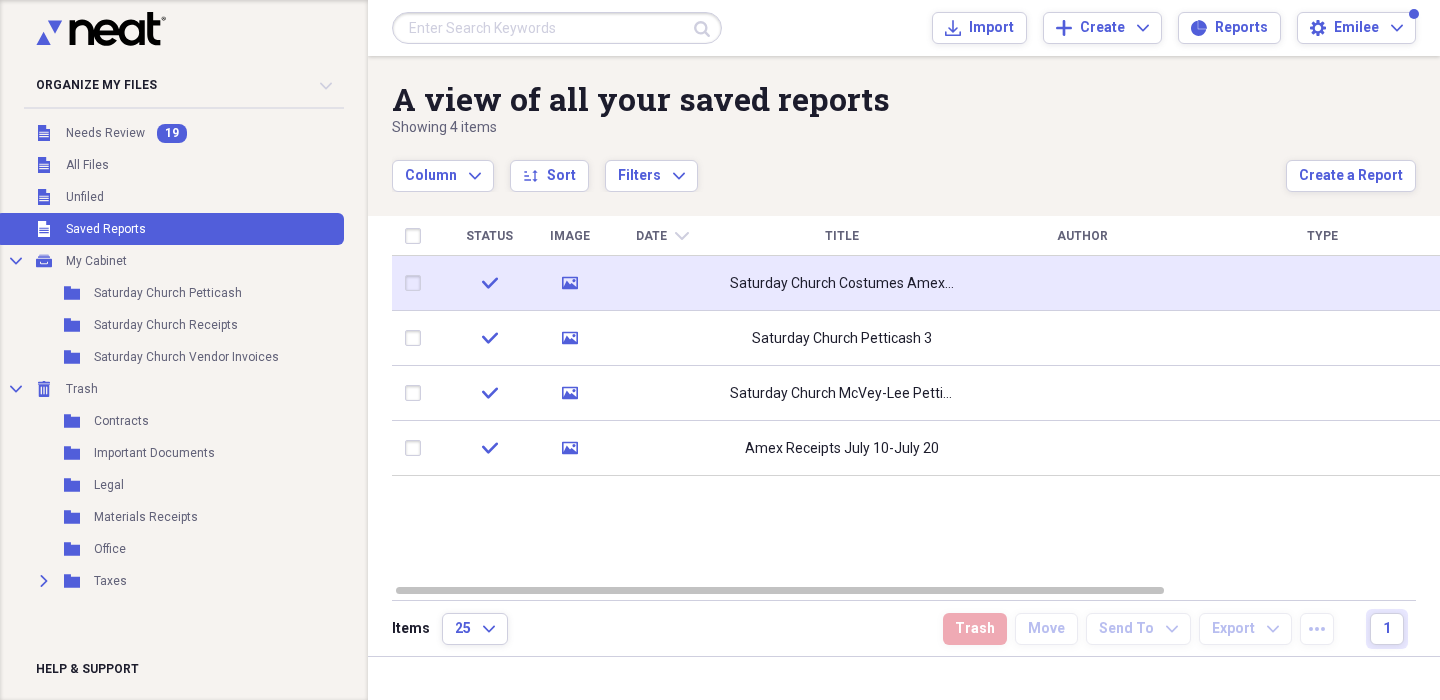 click on "Saturday Church Costumes Amex 3 Receipts 7/29" at bounding box center (842, 284) 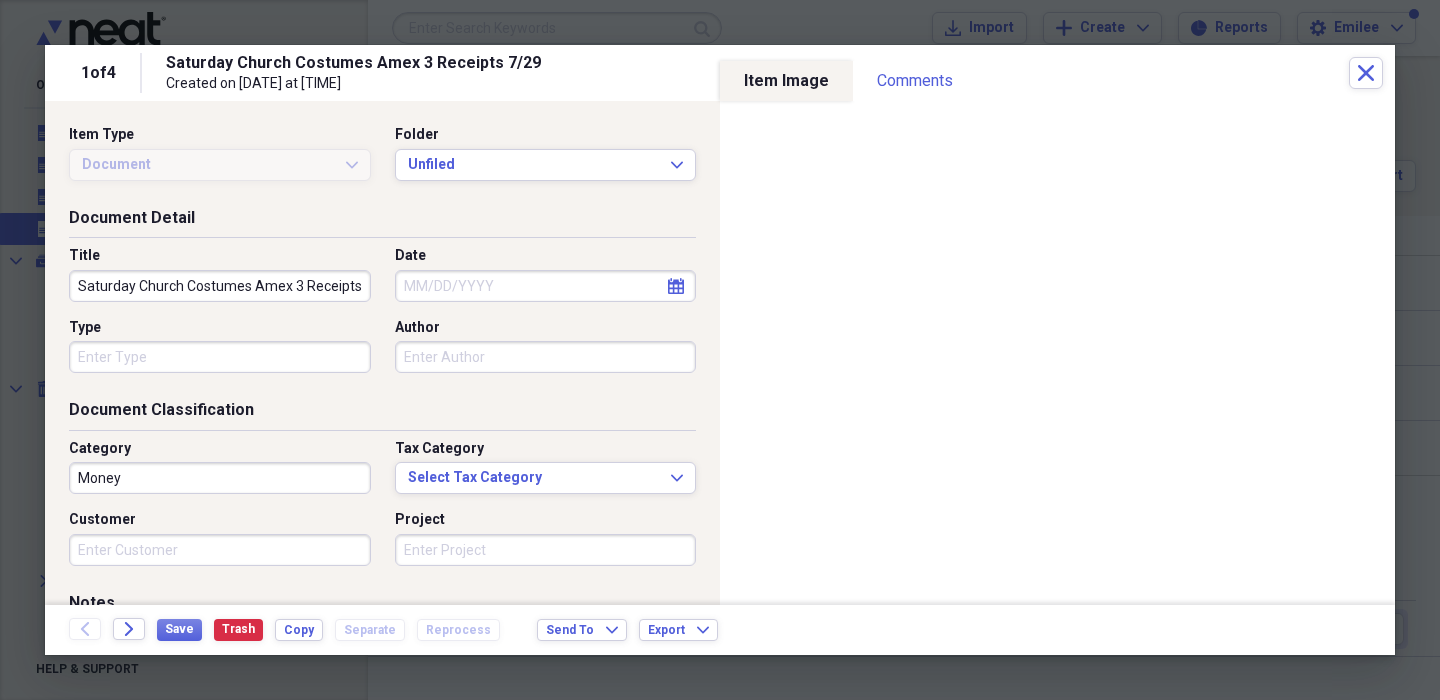 scroll, scrollTop: 0, scrollLeft: 0, axis: both 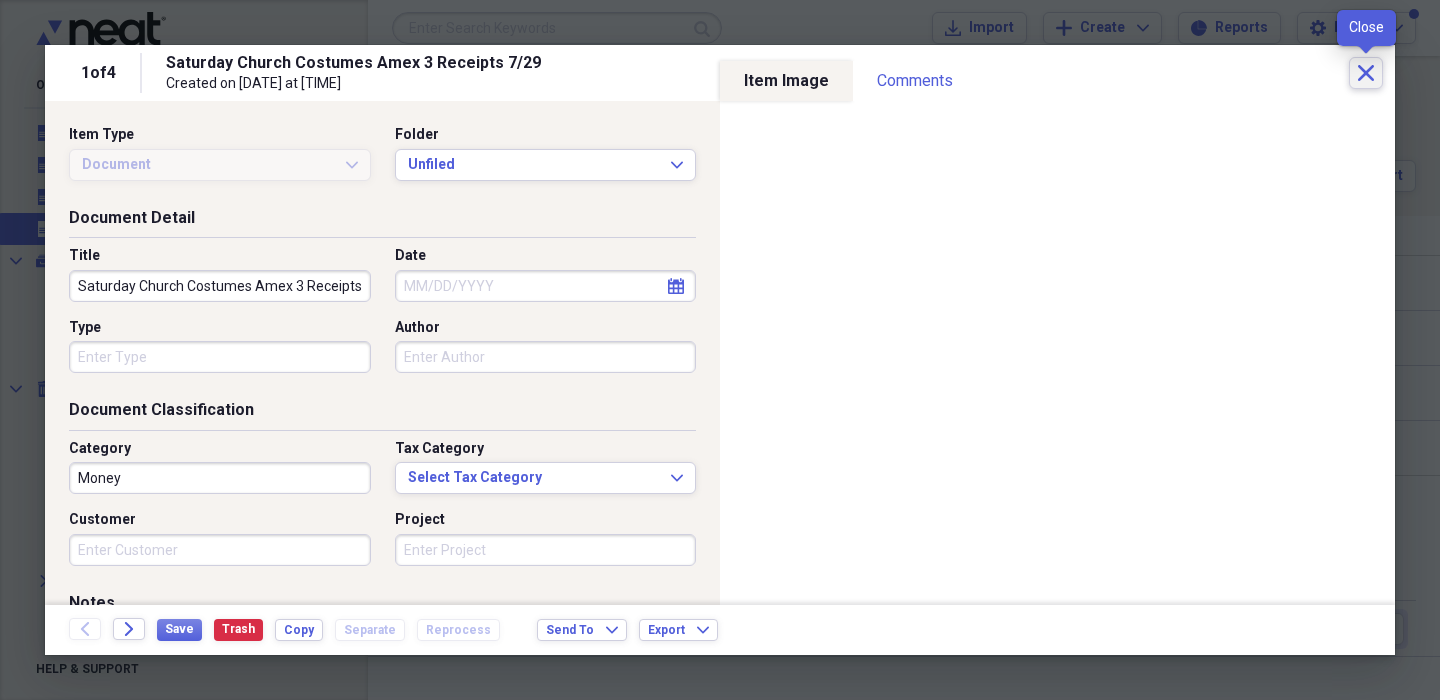 click on "Close" at bounding box center [1366, 73] 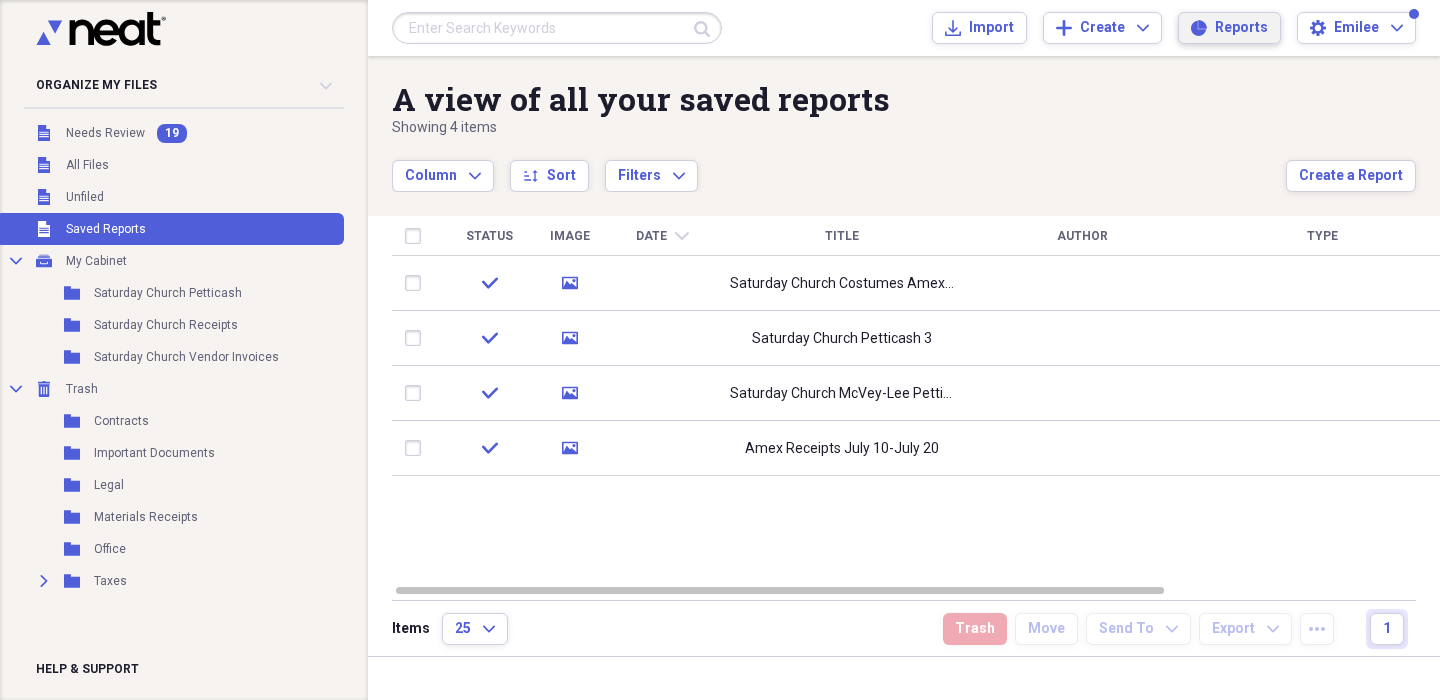 click 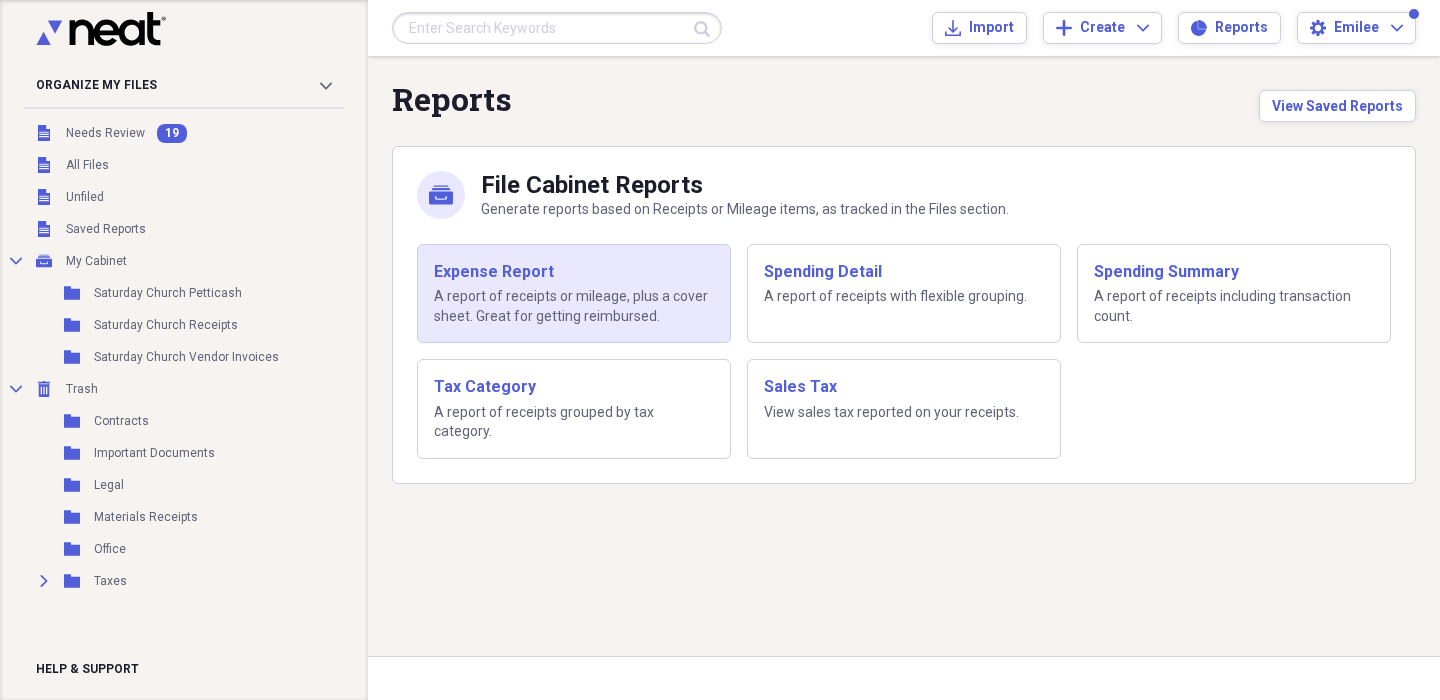 click on "Expense Report" at bounding box center (574, 272) 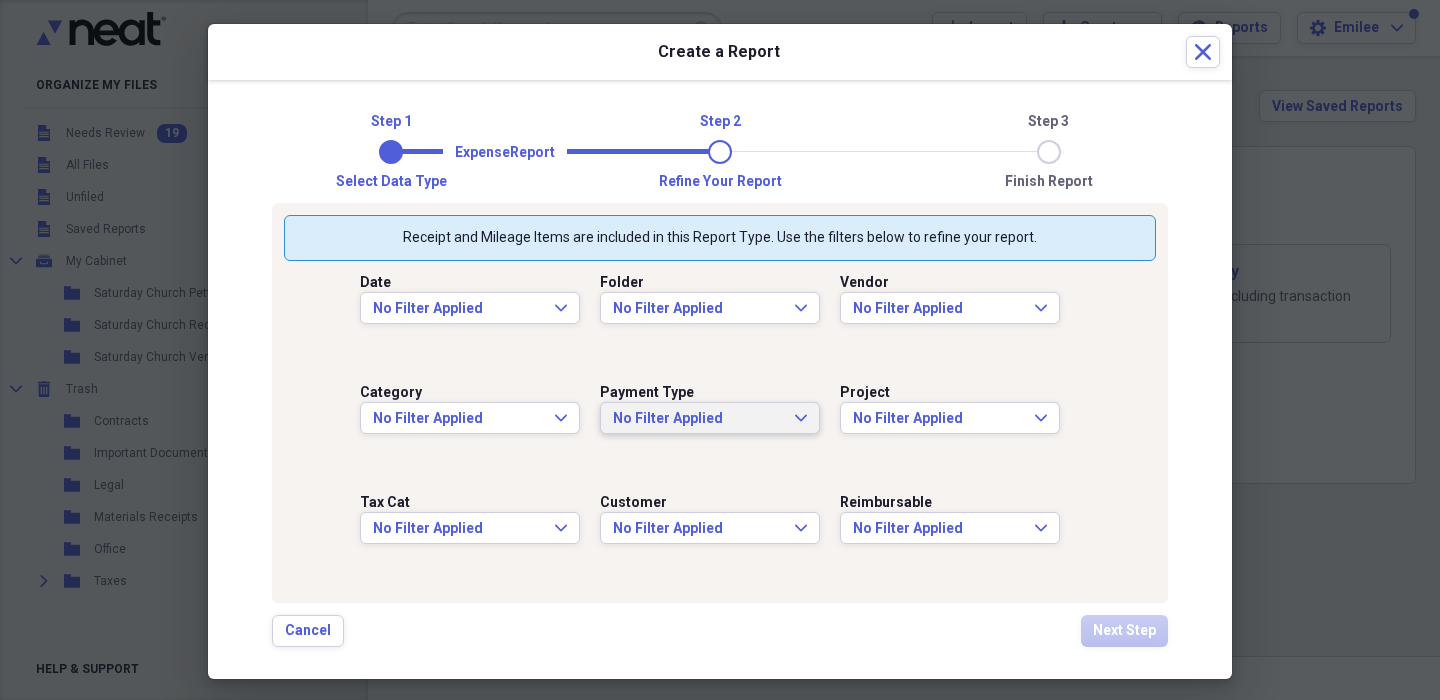 scroll, scrollTop: 19, scrollLeft: 0, axis: vertical 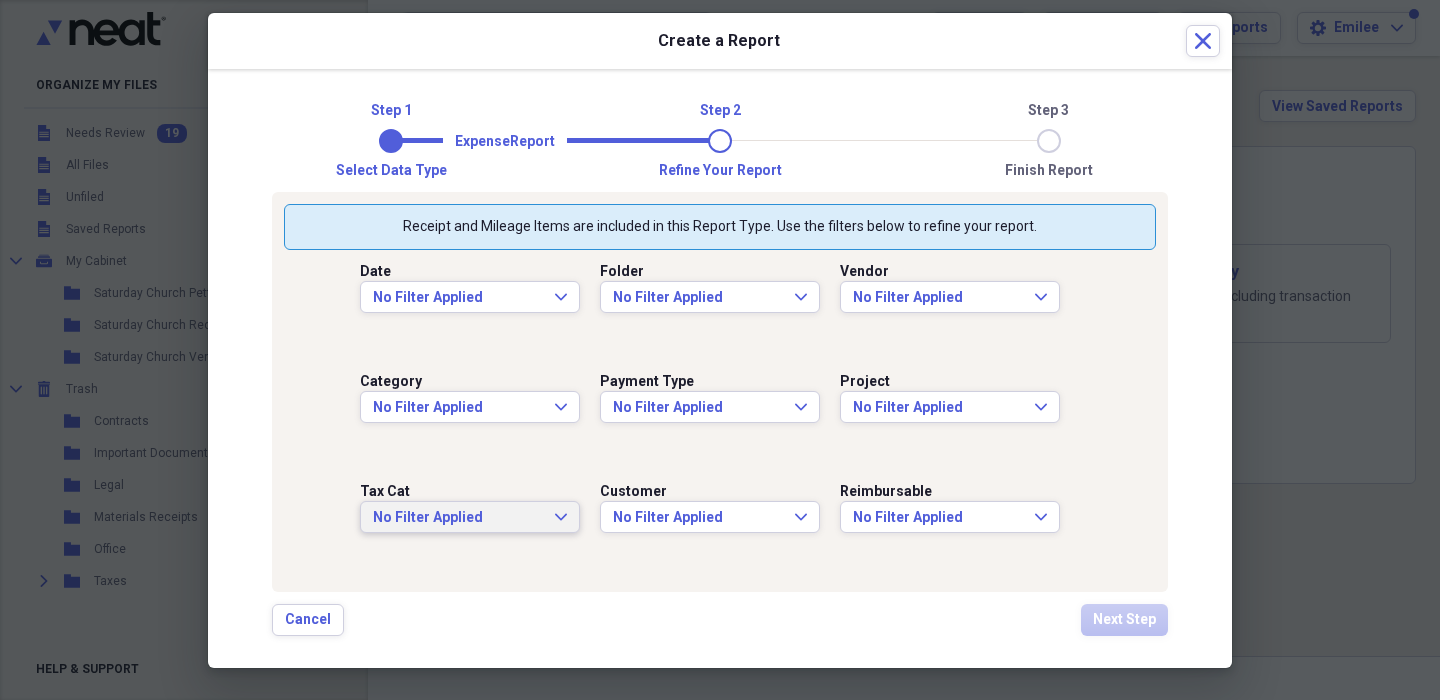 click on "No Filter Applied Expand" at bounding box center [470, 517] 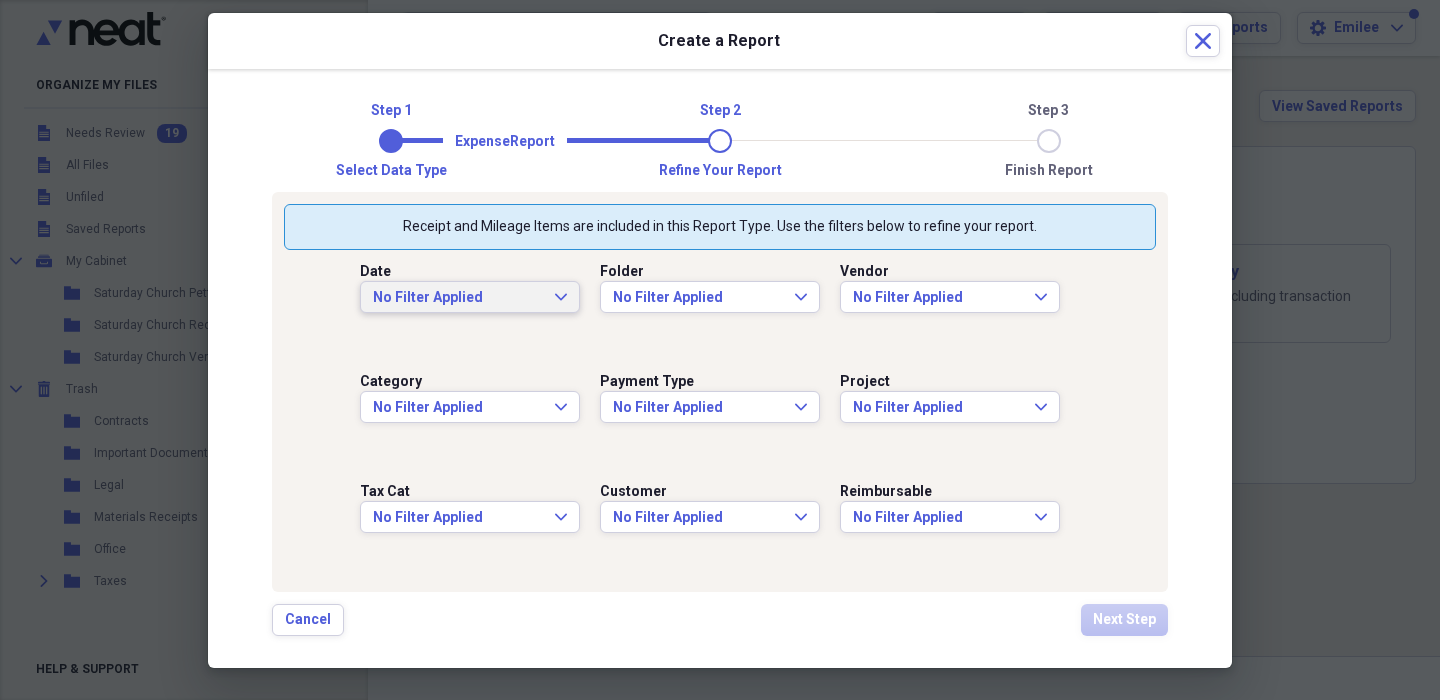 click on "No Filter Applied Expand" at bounding box center [470, 298] 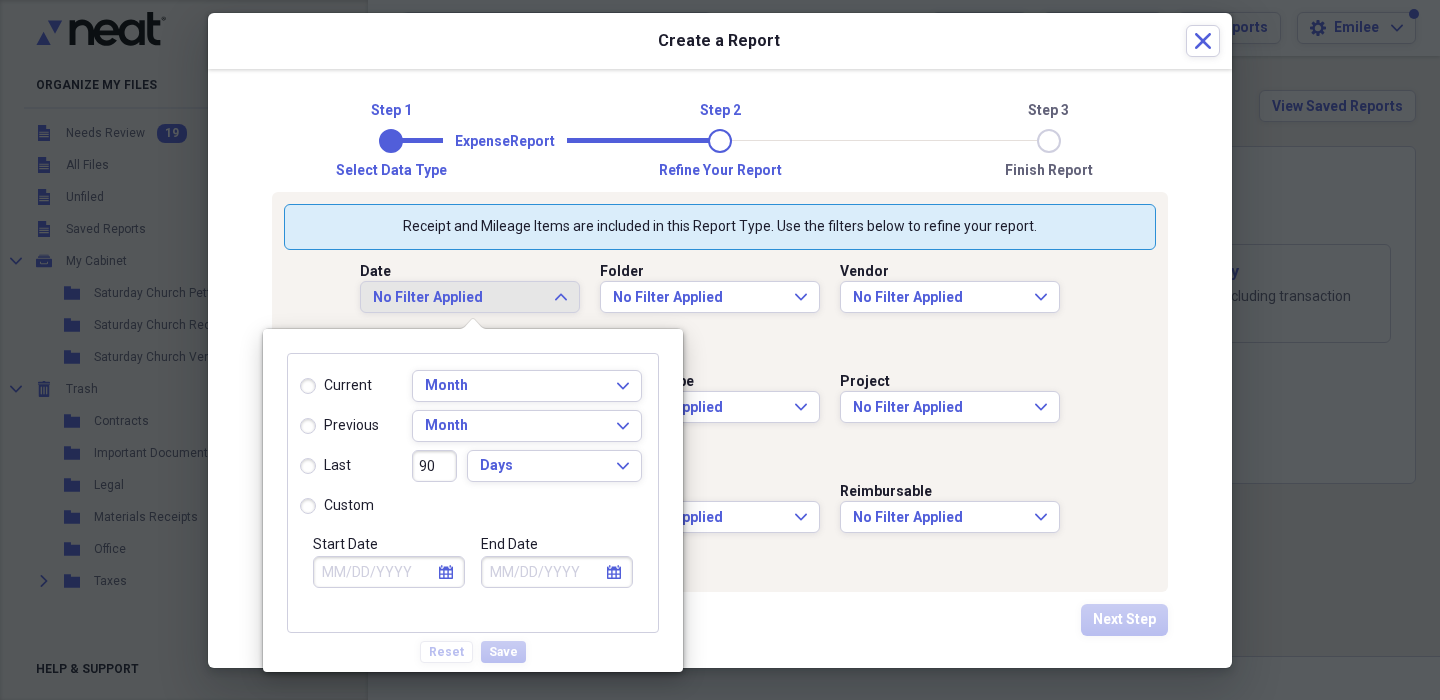 click on "current" at bounding box center [336, 386] 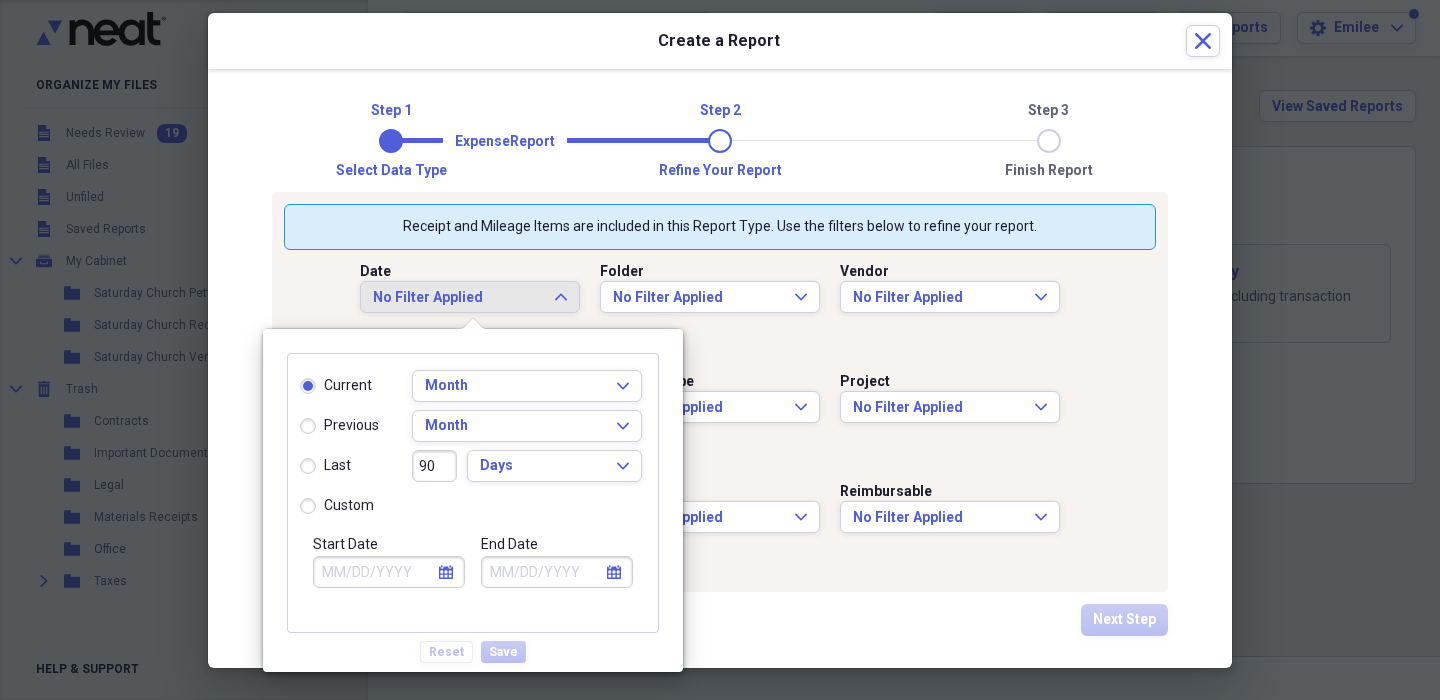 type on "08/01/2025" 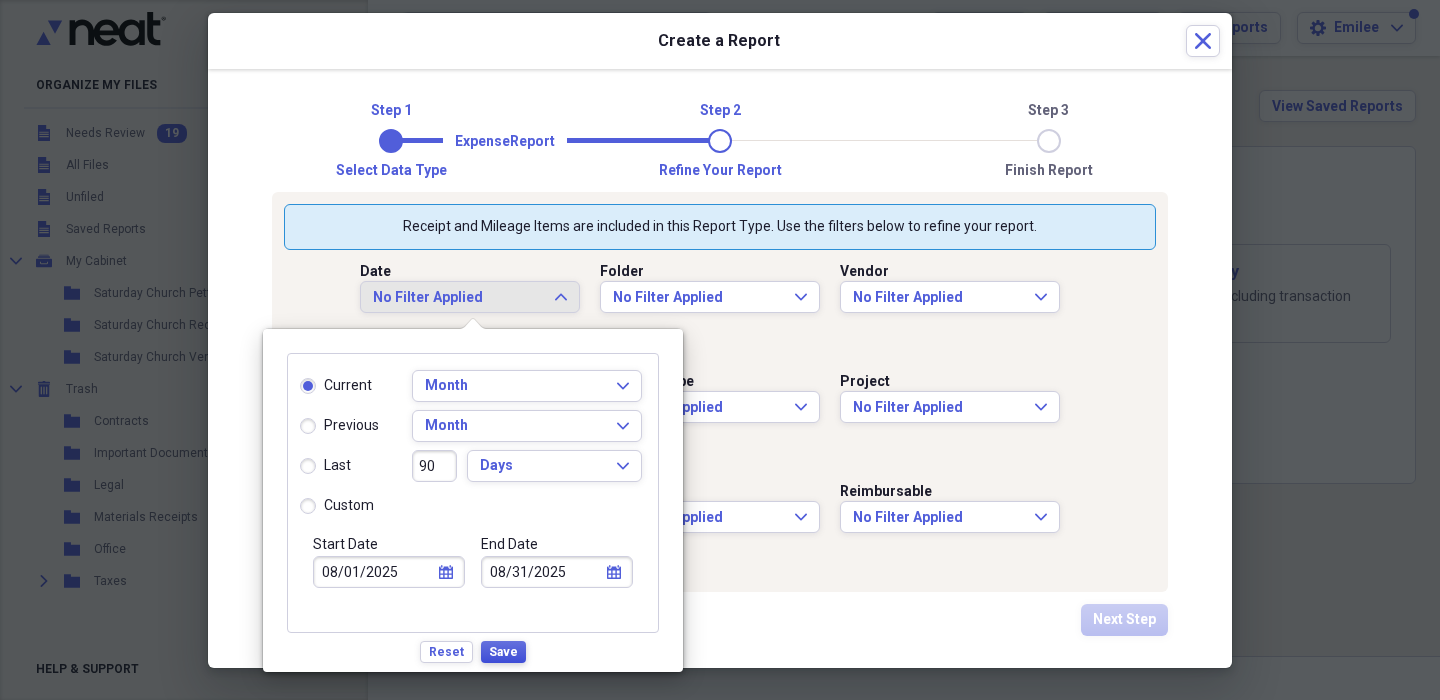 click on "Save" at bounding box center (503, 652) 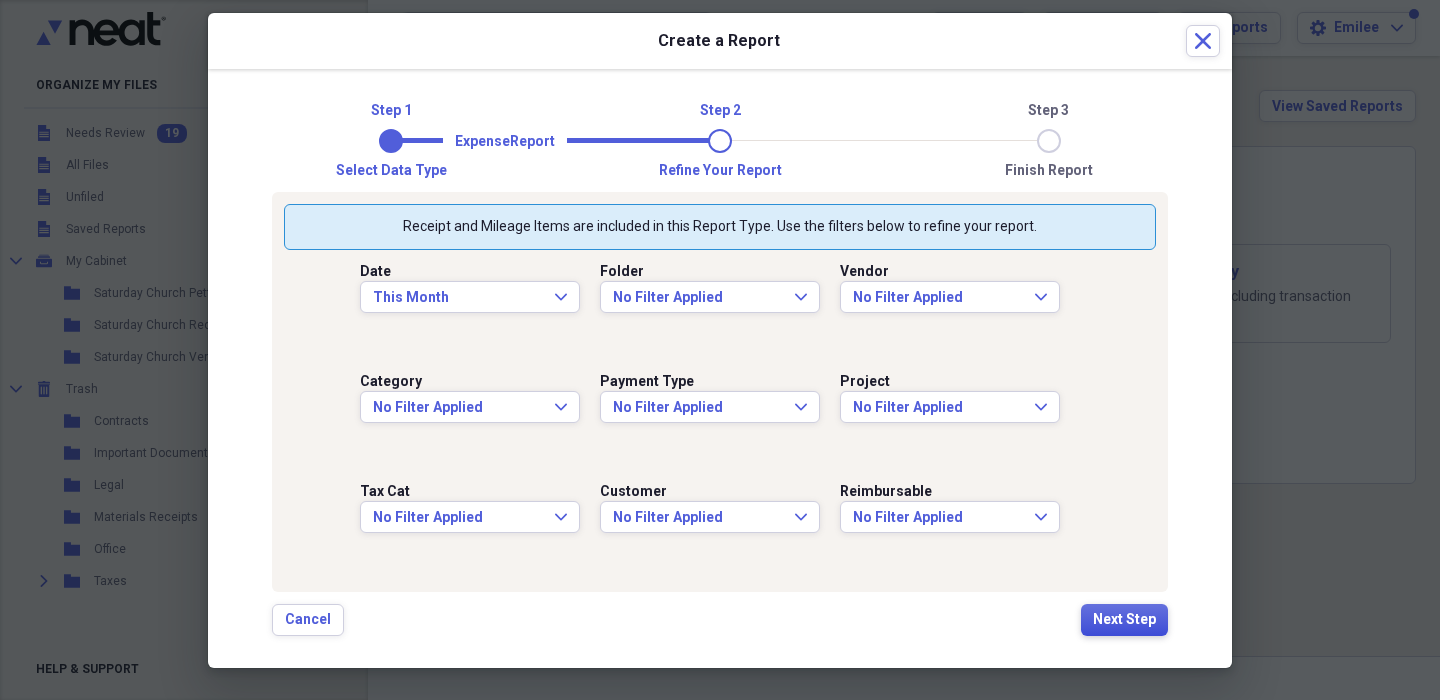 click on "Next Step" at bounding box center (1124, 620) 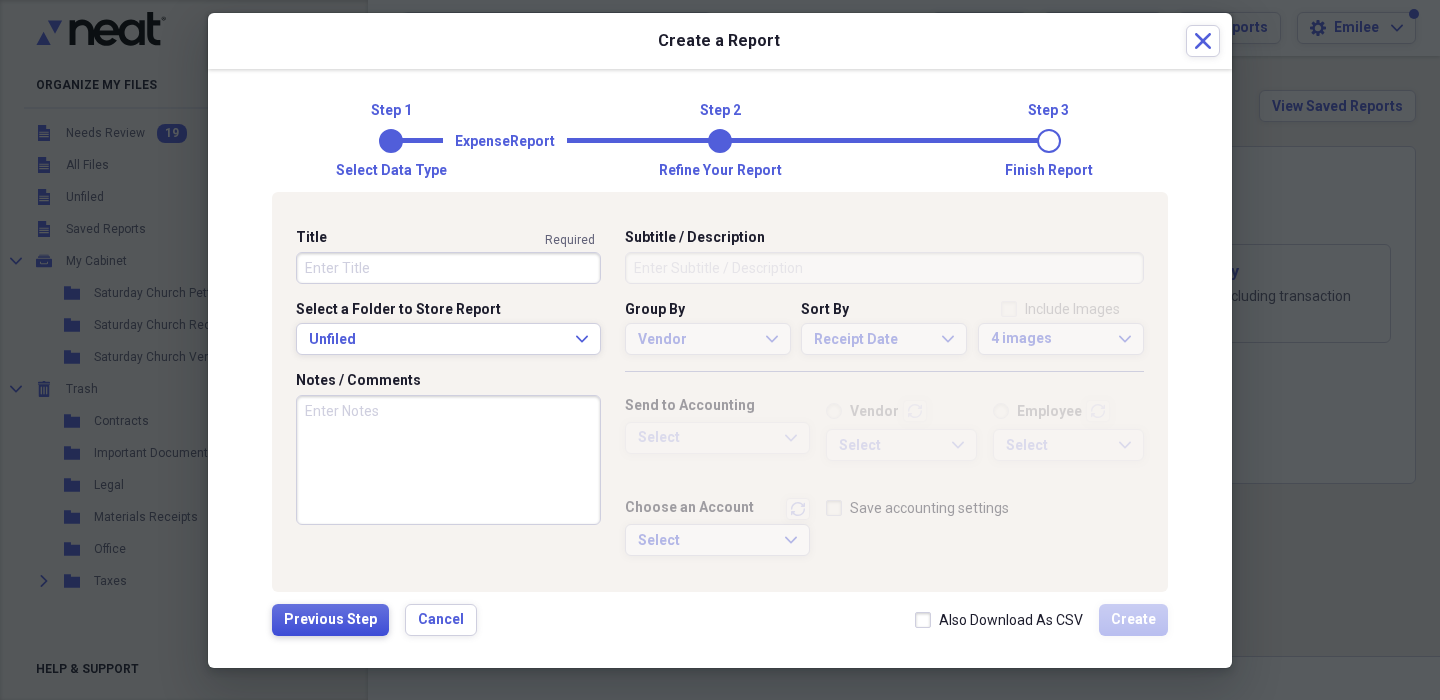 click on "Previous Step" at bounding box center [330, 620] 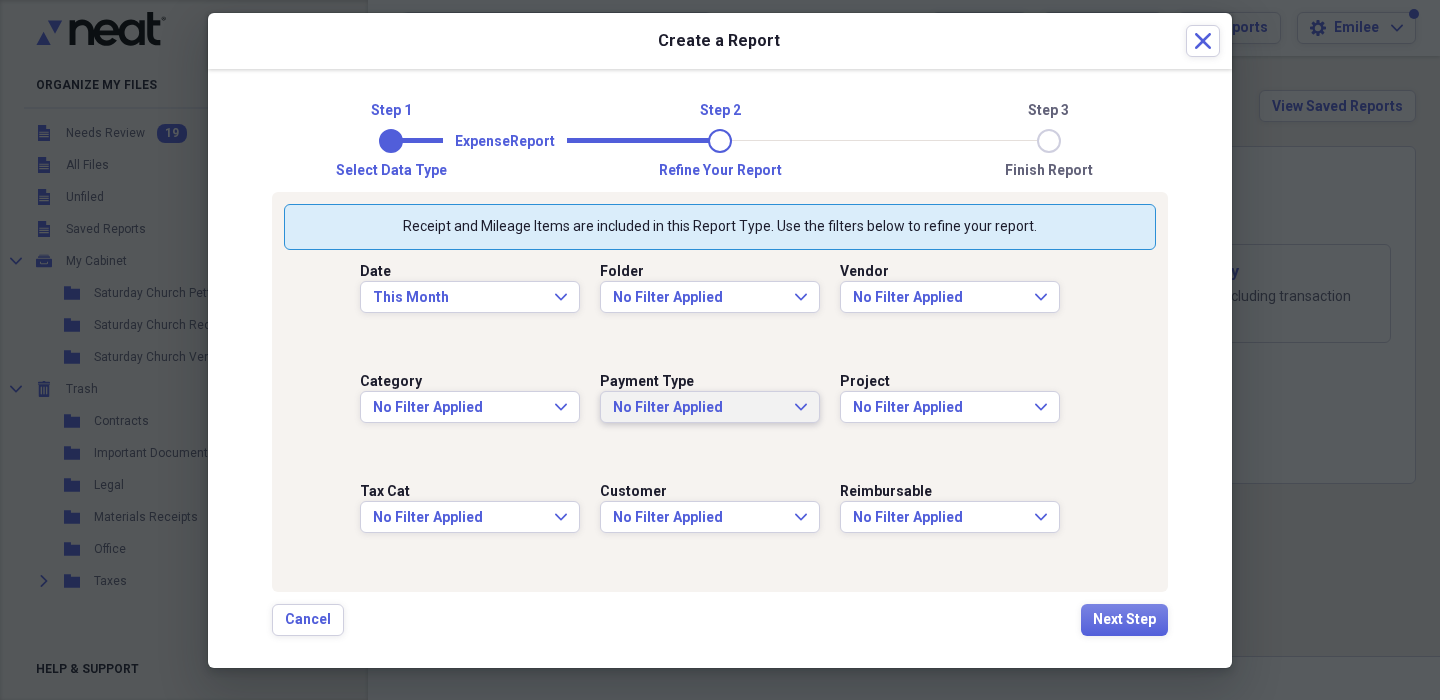 click on "No Filter Applied" at bounding box center [698, 408] 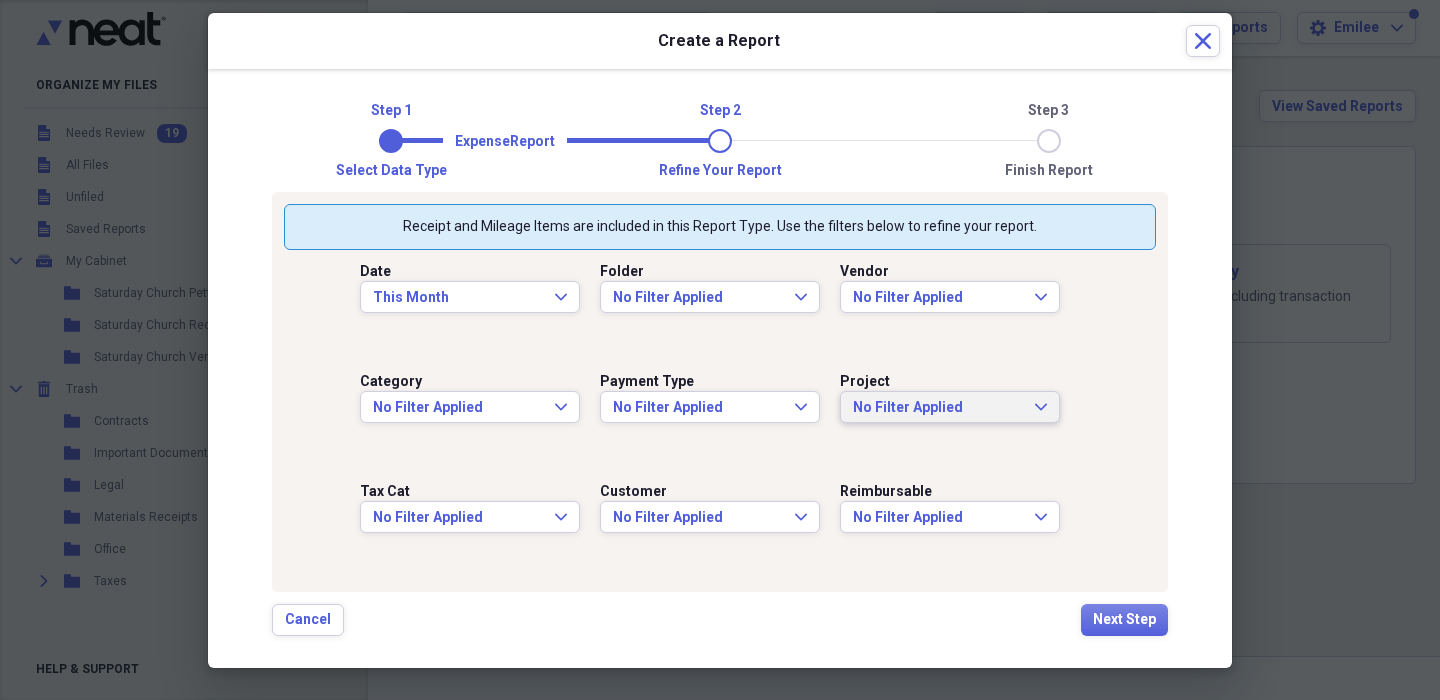 click on "No Filter Applied" at bounding box center [938, 408] 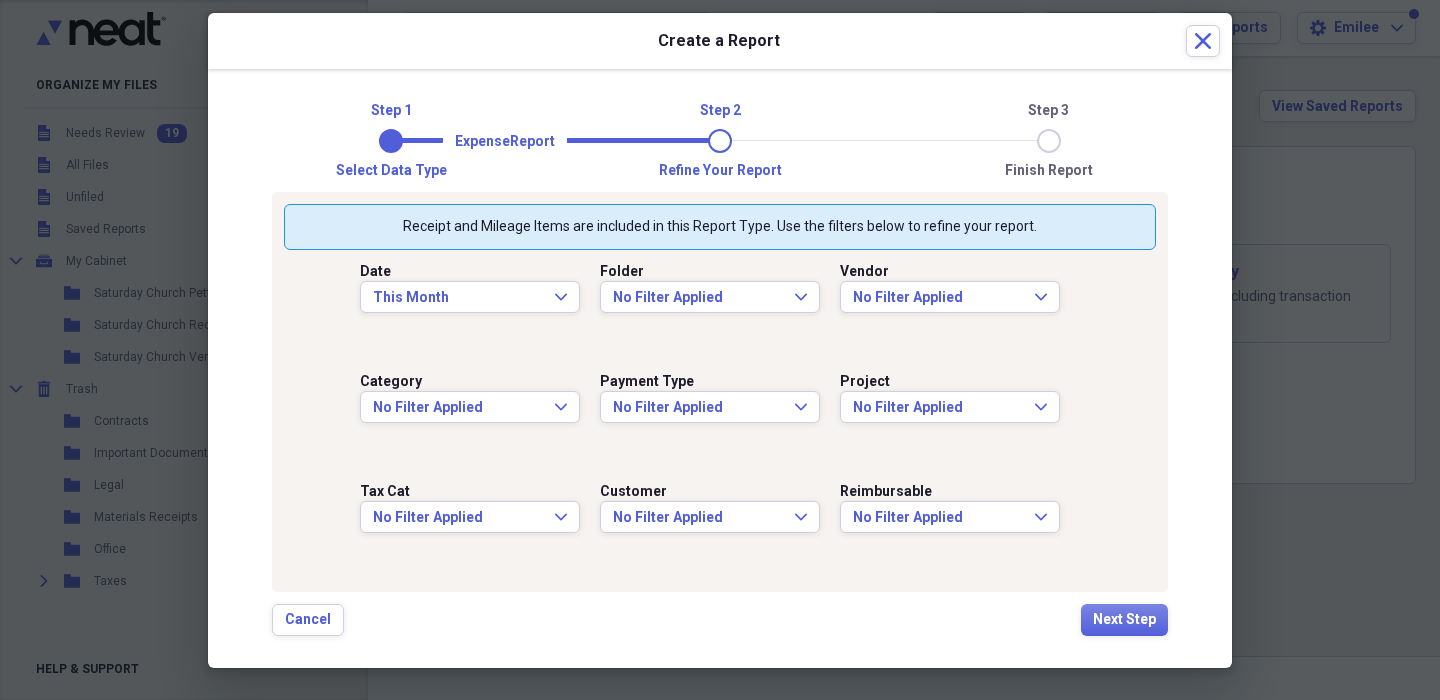 click at bounding box center (720, 350) 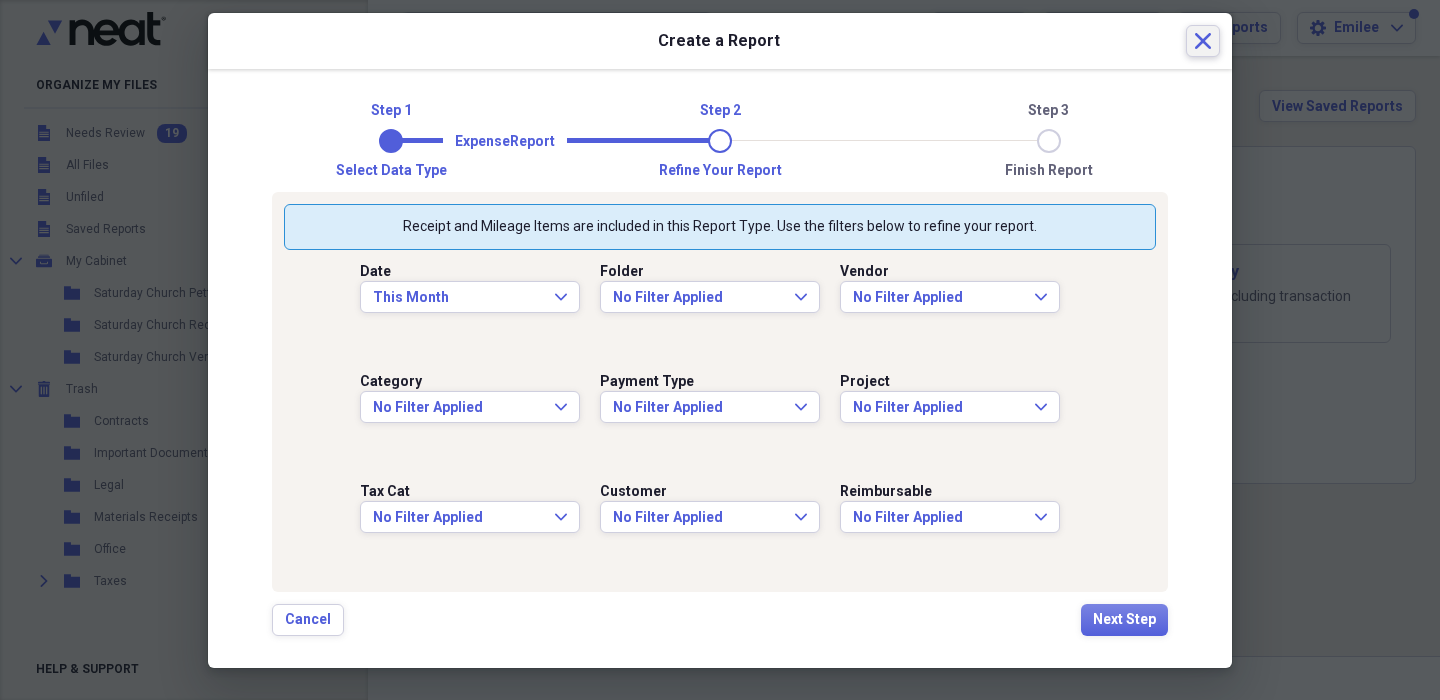 click on "Close" 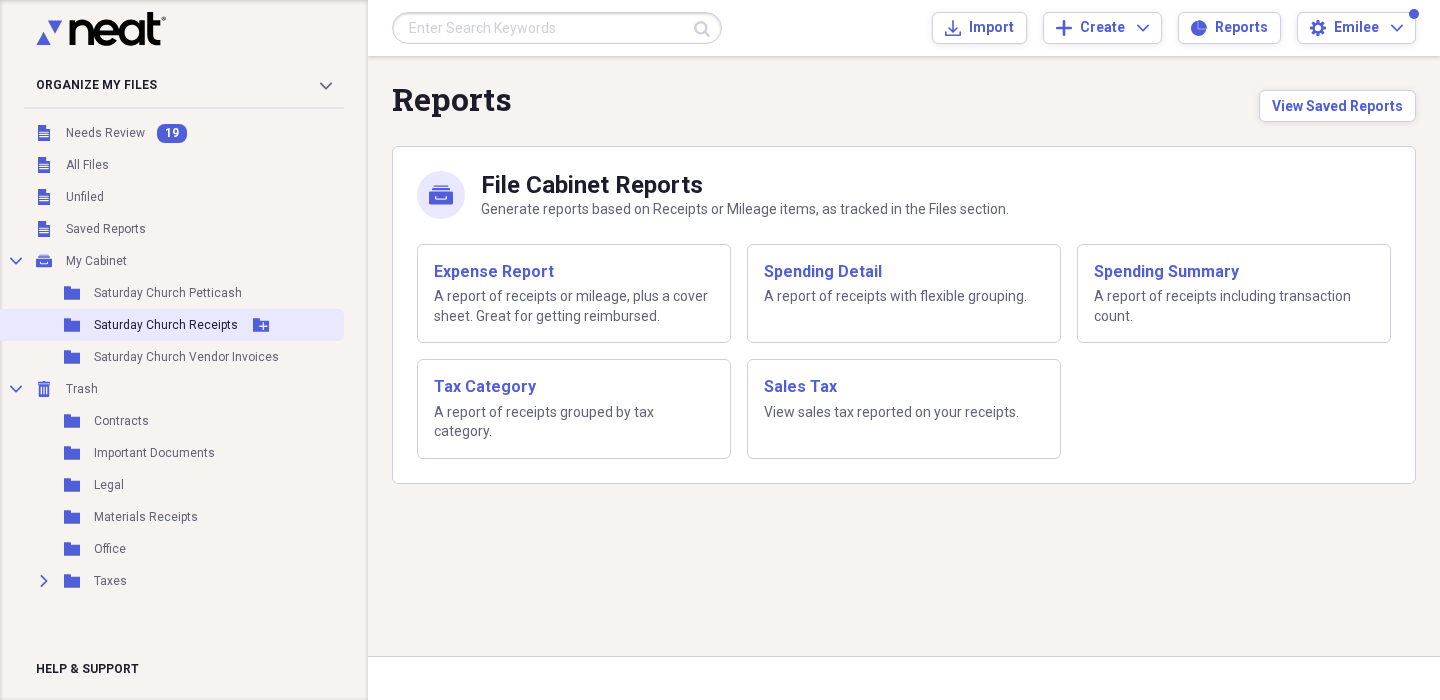 click on "Saturday Church Receipts" at bounding box center (166, 325) 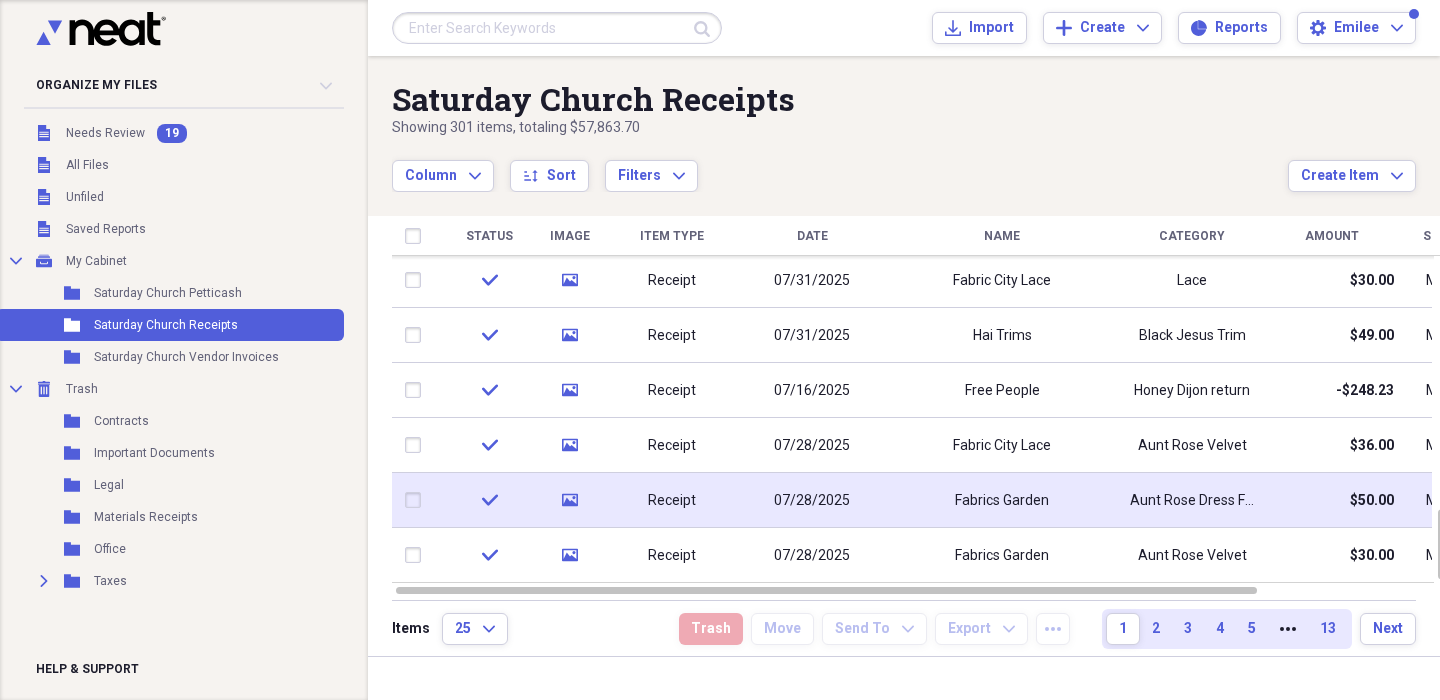 click on "Receipt" at bounding box center [672, 500] 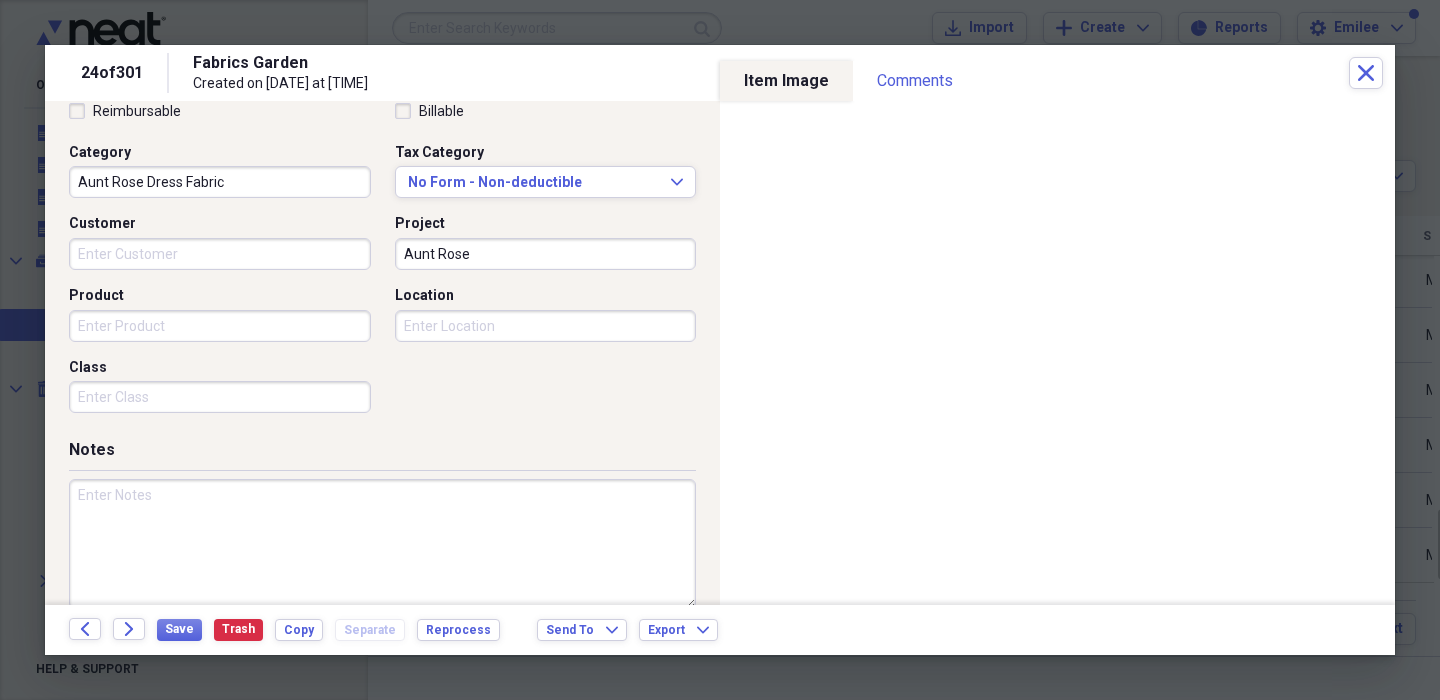 scroll, scrollTop: 517, scrollLeft: 0, axis: vertical 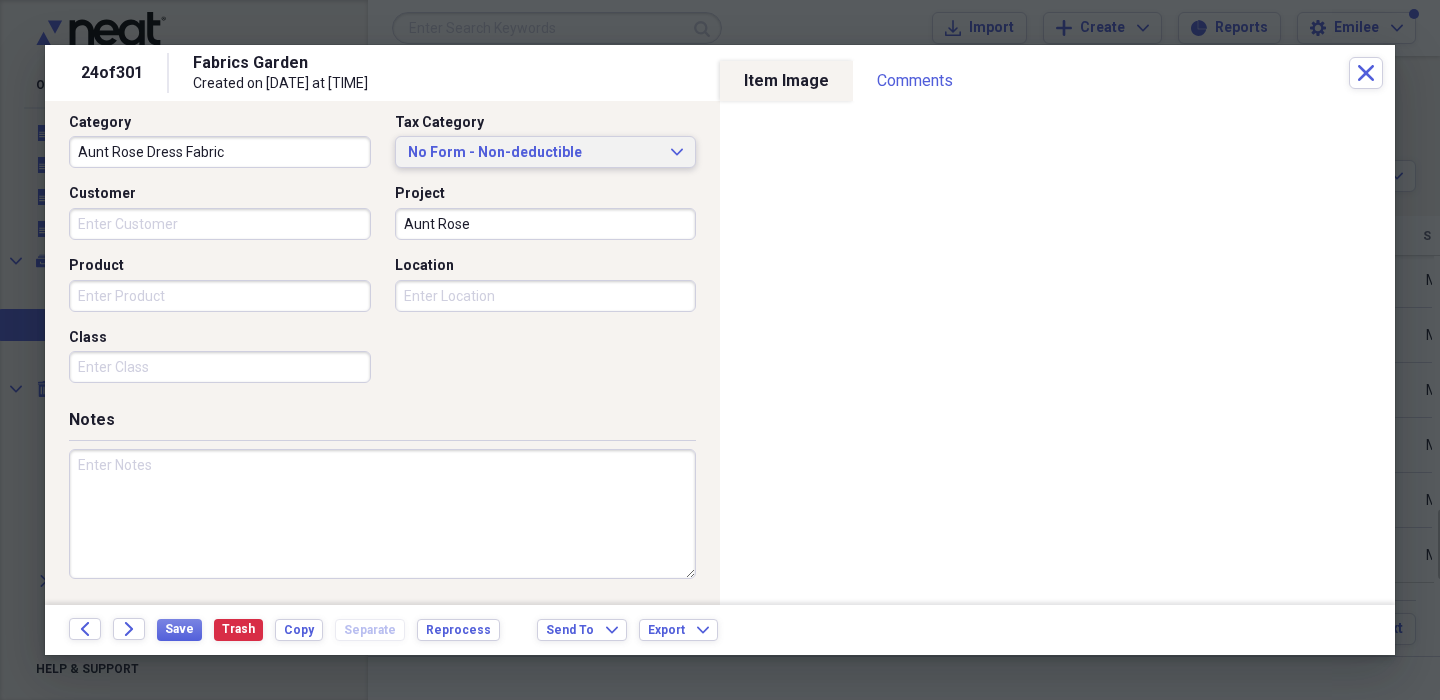 click on "No Form - Non-deductible" at bounding box center (534, 153) 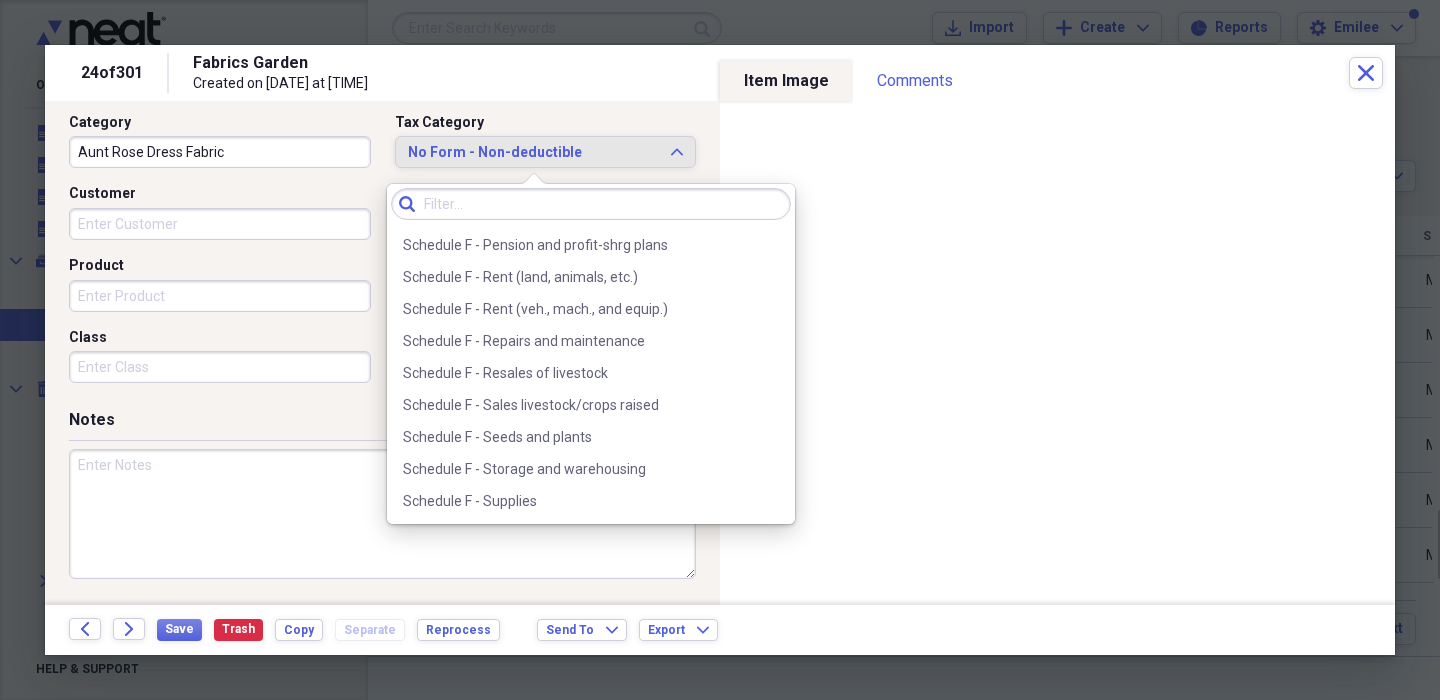 scroll, scrollTop: 6044, scrollLeft: 0, axis: vertical 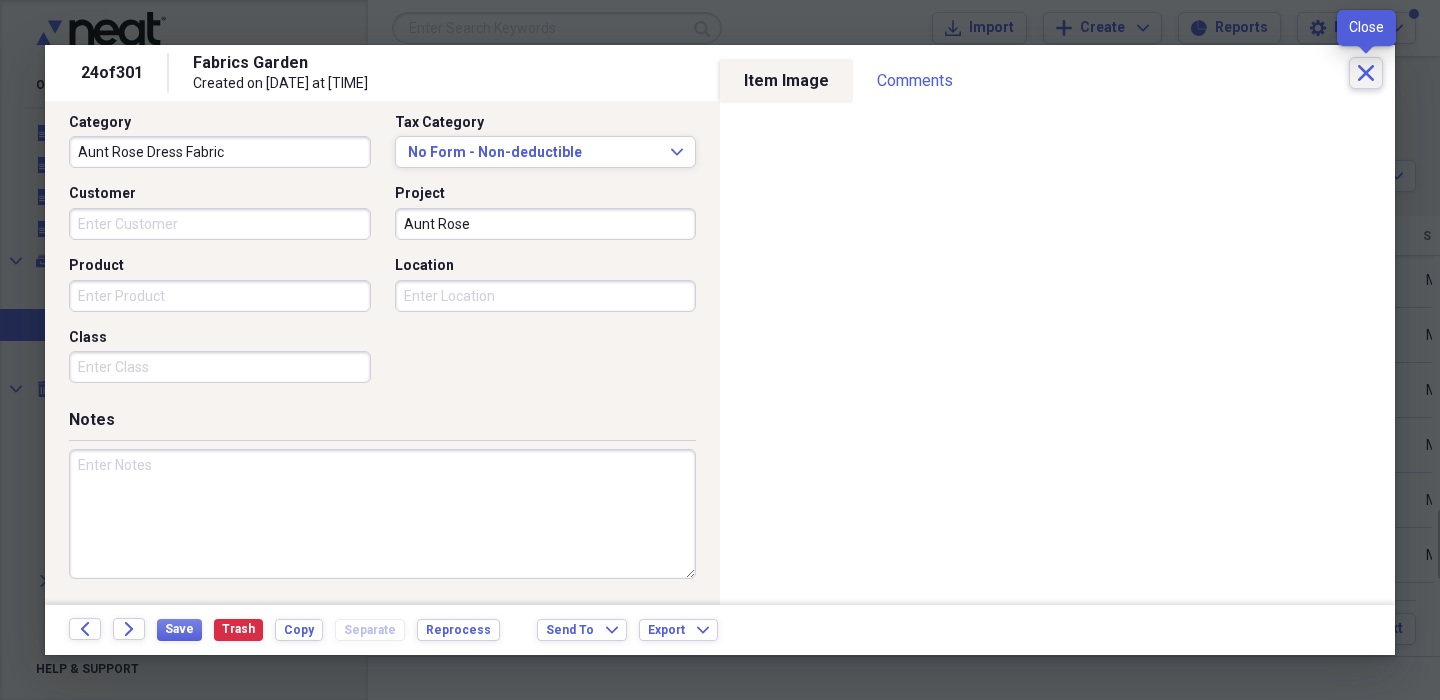 click on "Close" 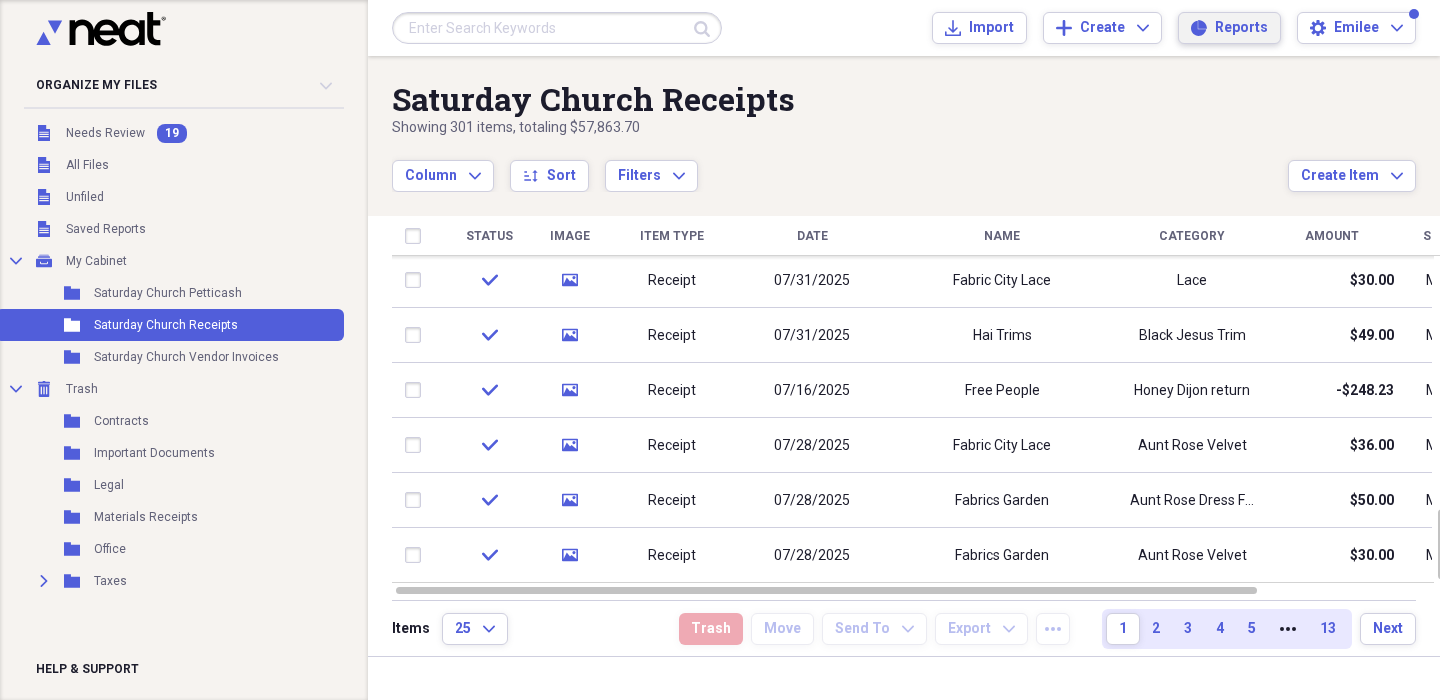 click on "Reports" at bounding box center [1241, 28] 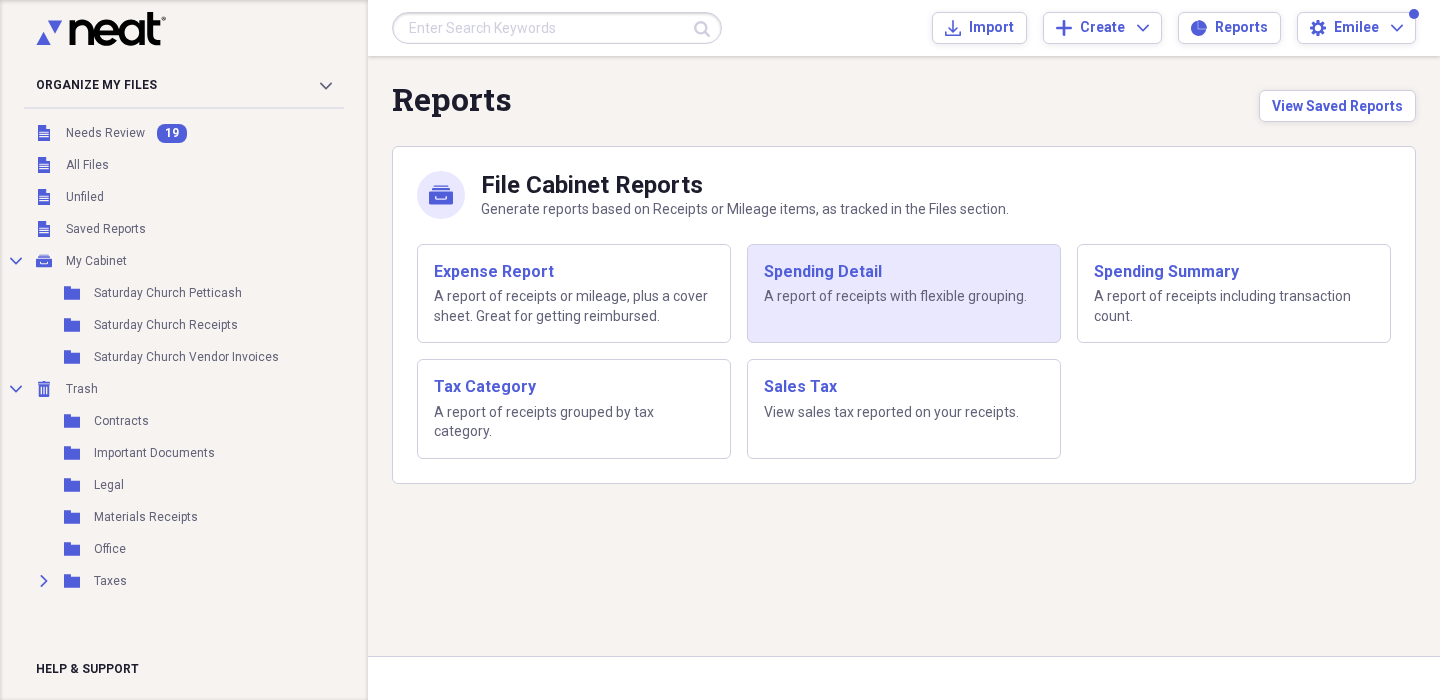 click on "Spending Detail A report of receipts with flexible grouping." at bounding box center (904, 294) 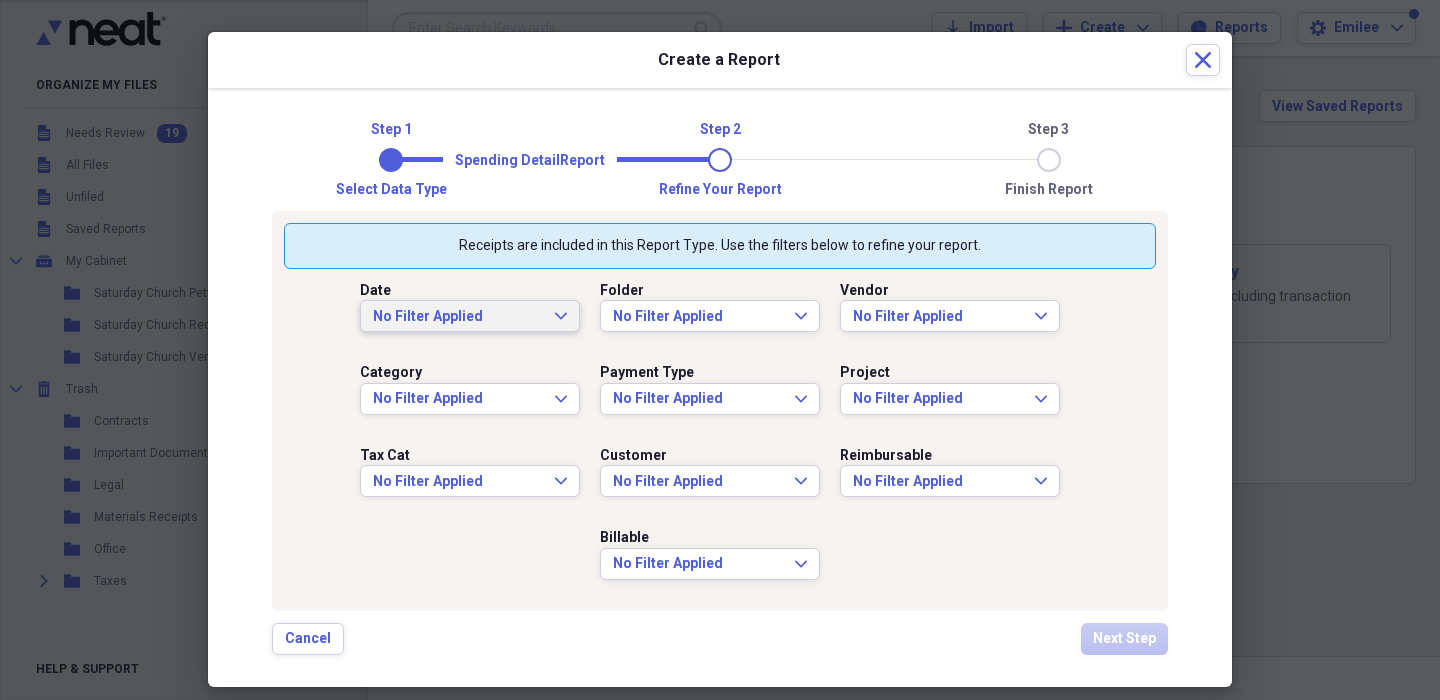 click on "Expand" 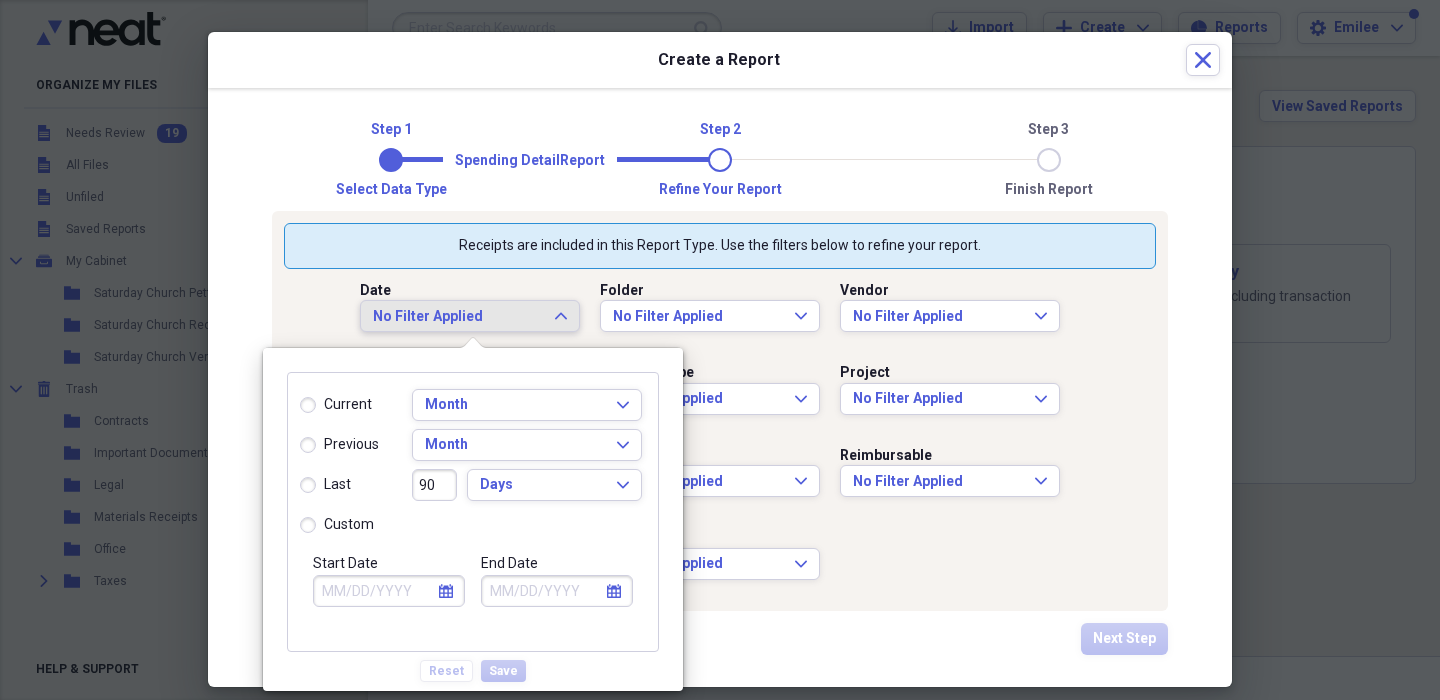 click on "Date No Filter Applied Expand Folder No Filter Applied Expand Vendor No Filter Applied Expand Category No Filter Applied Expand Payment Type No Filter Applied Expand Project No Filter Applied Expand Tax Cat No Filter Applied Expand Customer No Filter Applied Expand Reimbursable No Filter Applied Expand Billable No Filter Applied Expand" at bounding box center [720, 434] 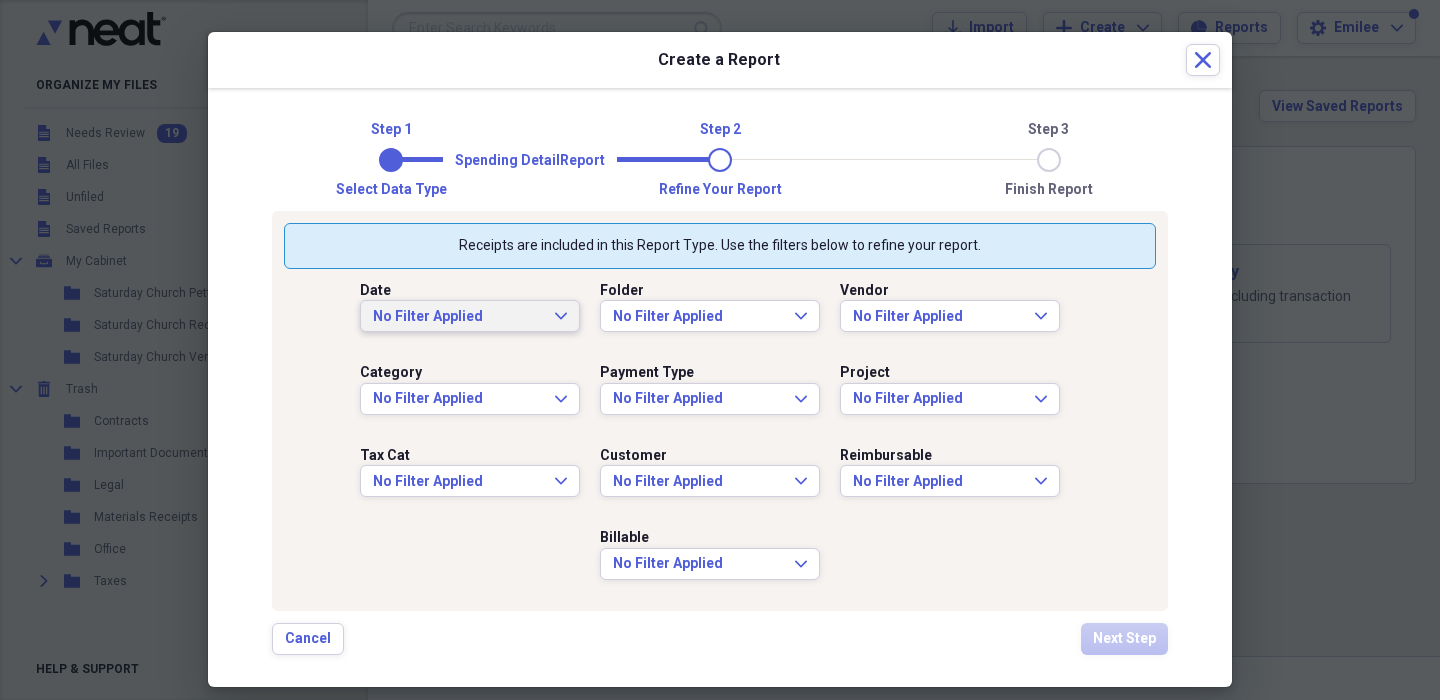 click on "No Filter Applied Expand" at bounding box center [470, 316] 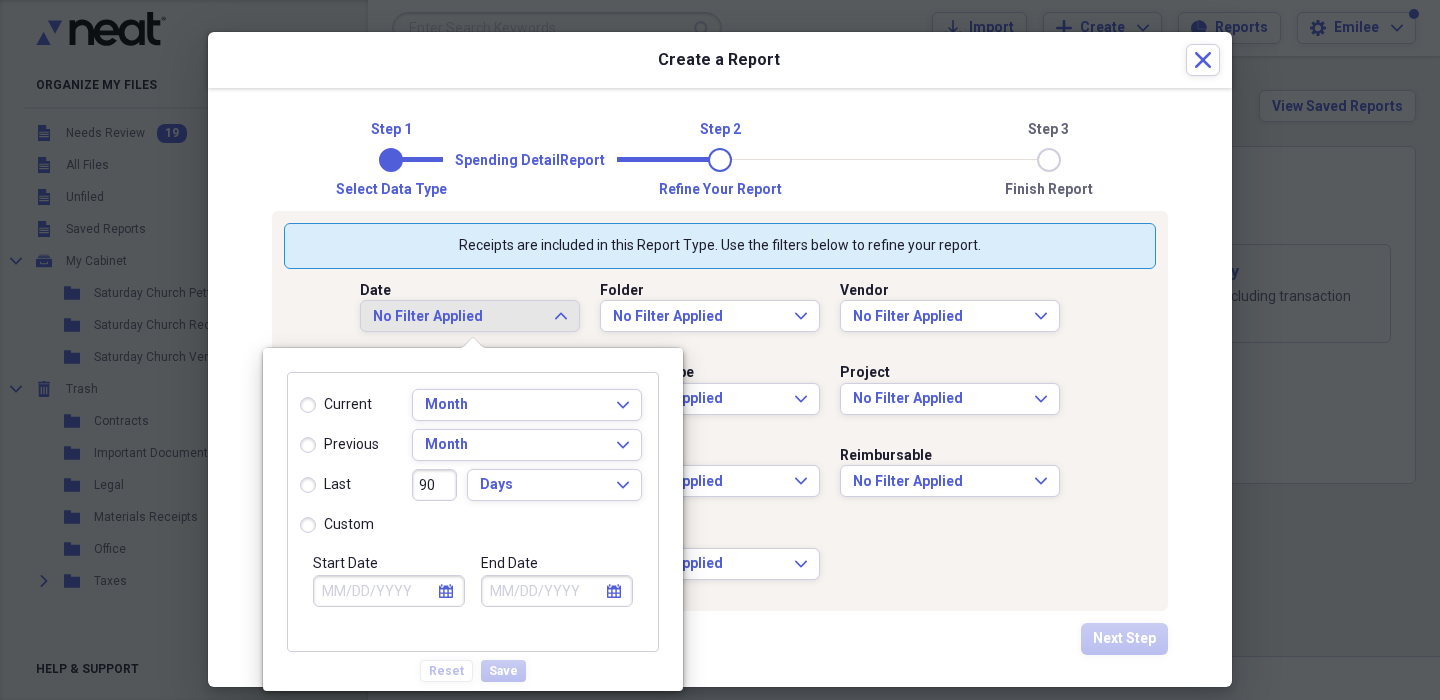click on "previous" at bounding box center (339, 445) 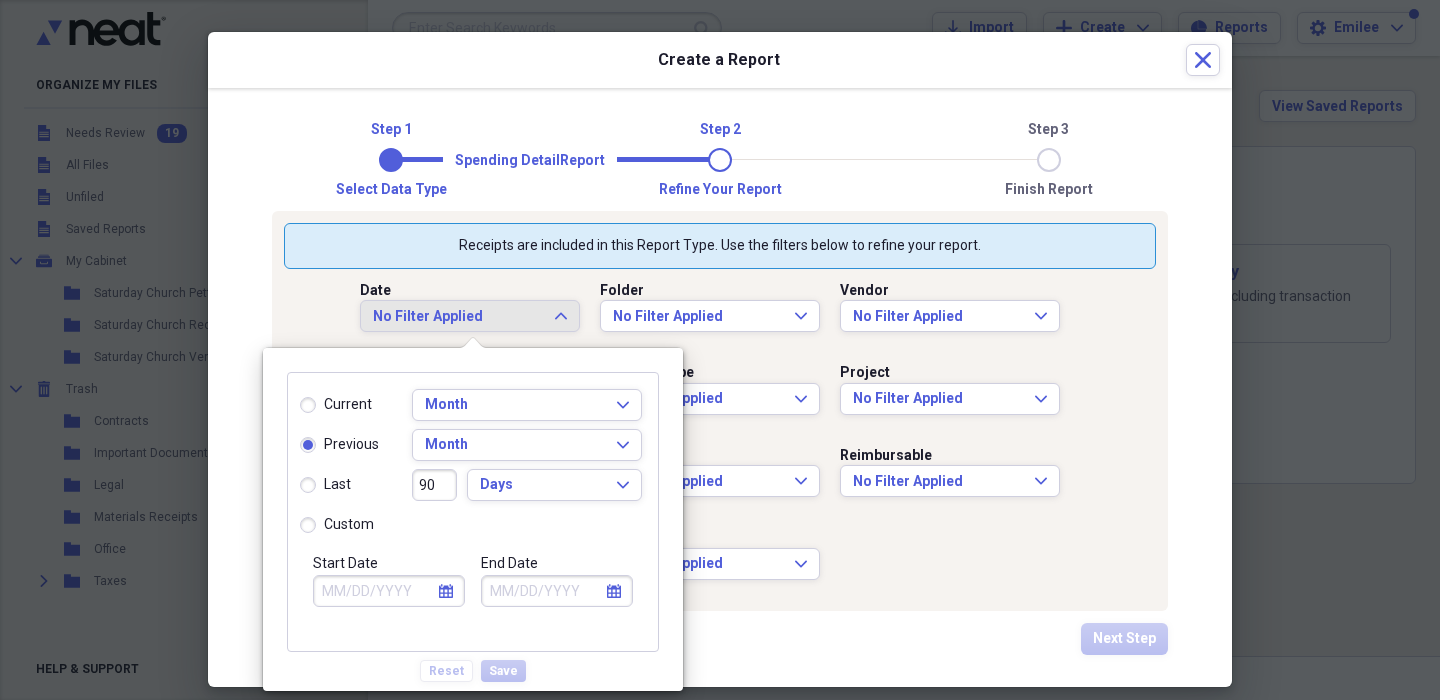type on "07/01/2025" 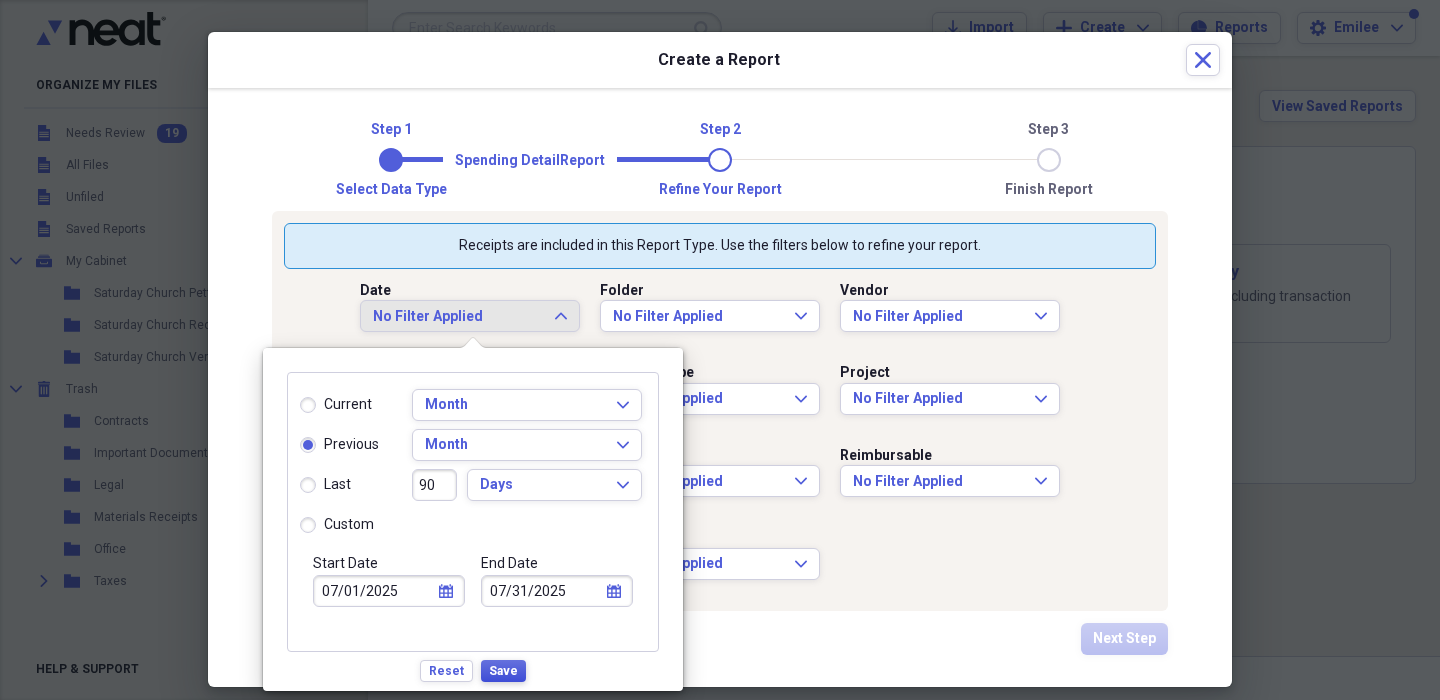 click on "Save" at bounding box center [503, 671] 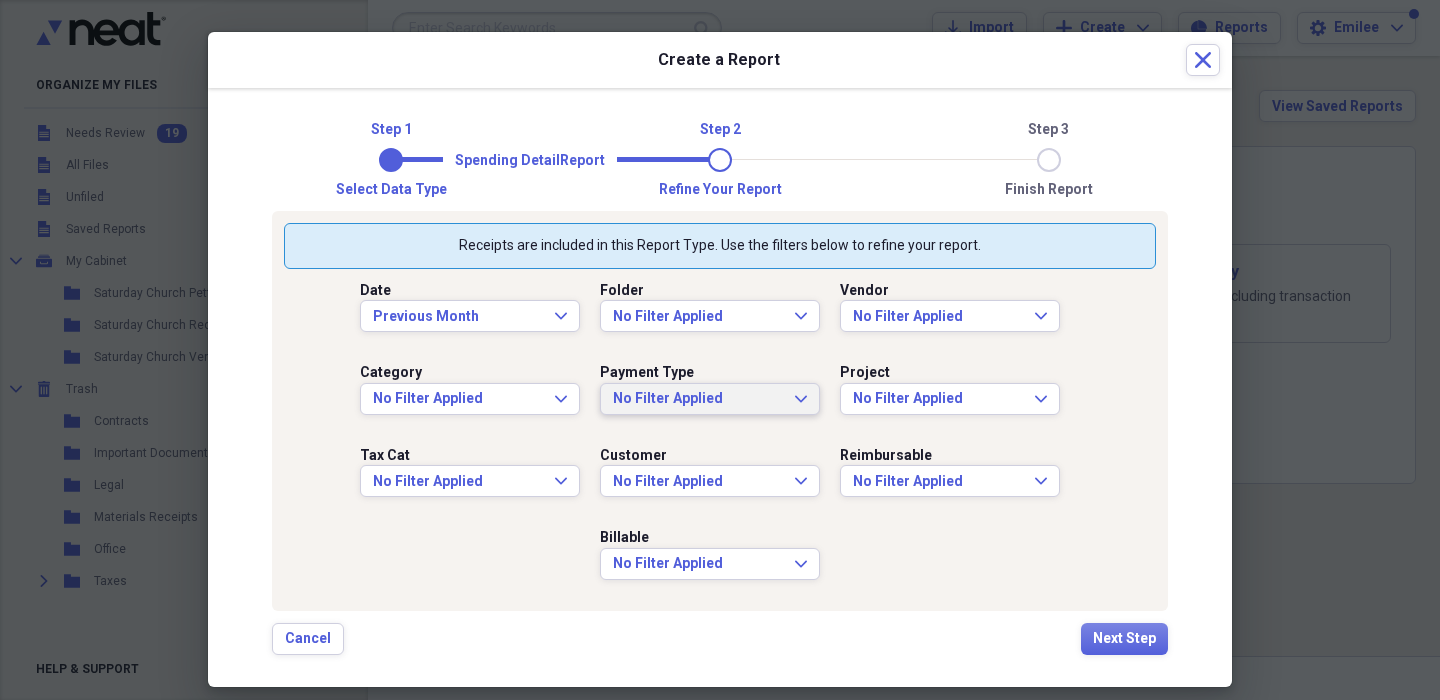click on "No Filter Applied" at bounding box center [698, 399] 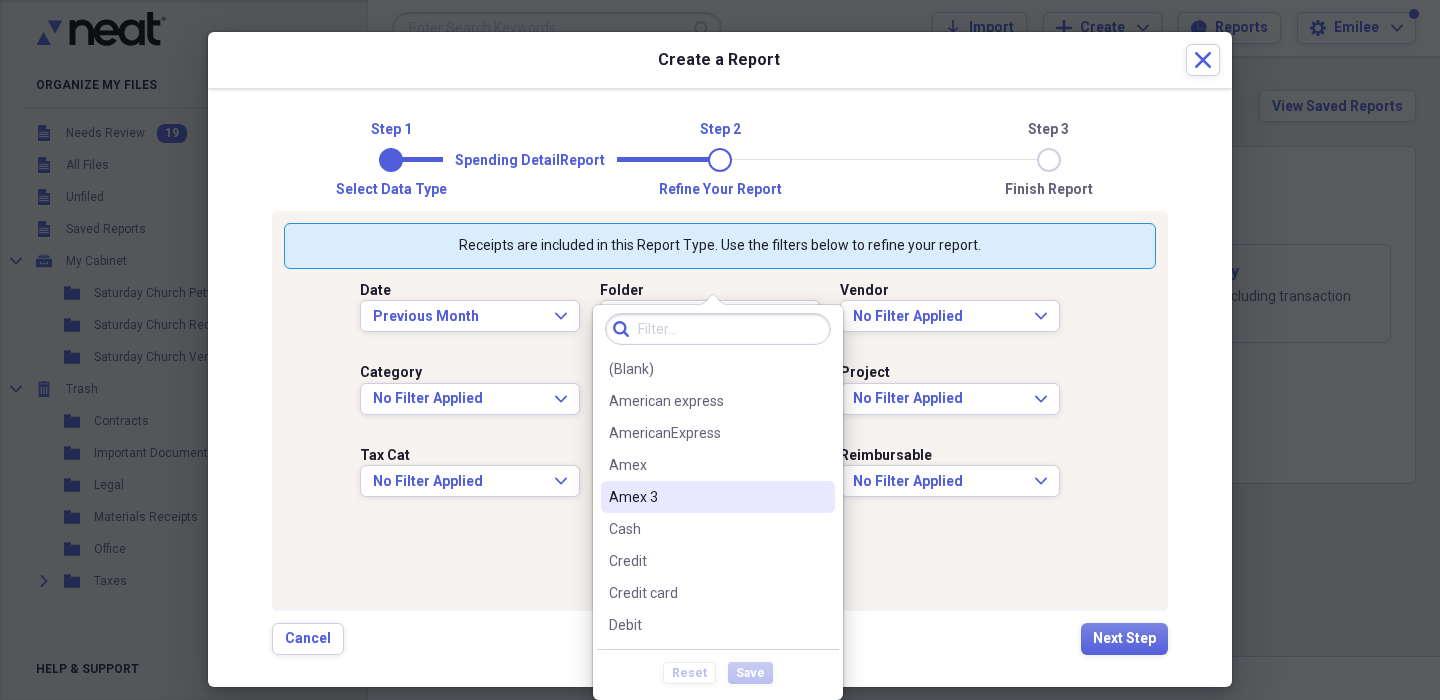 click on "Amex 3" at bounding box center [706, 497] 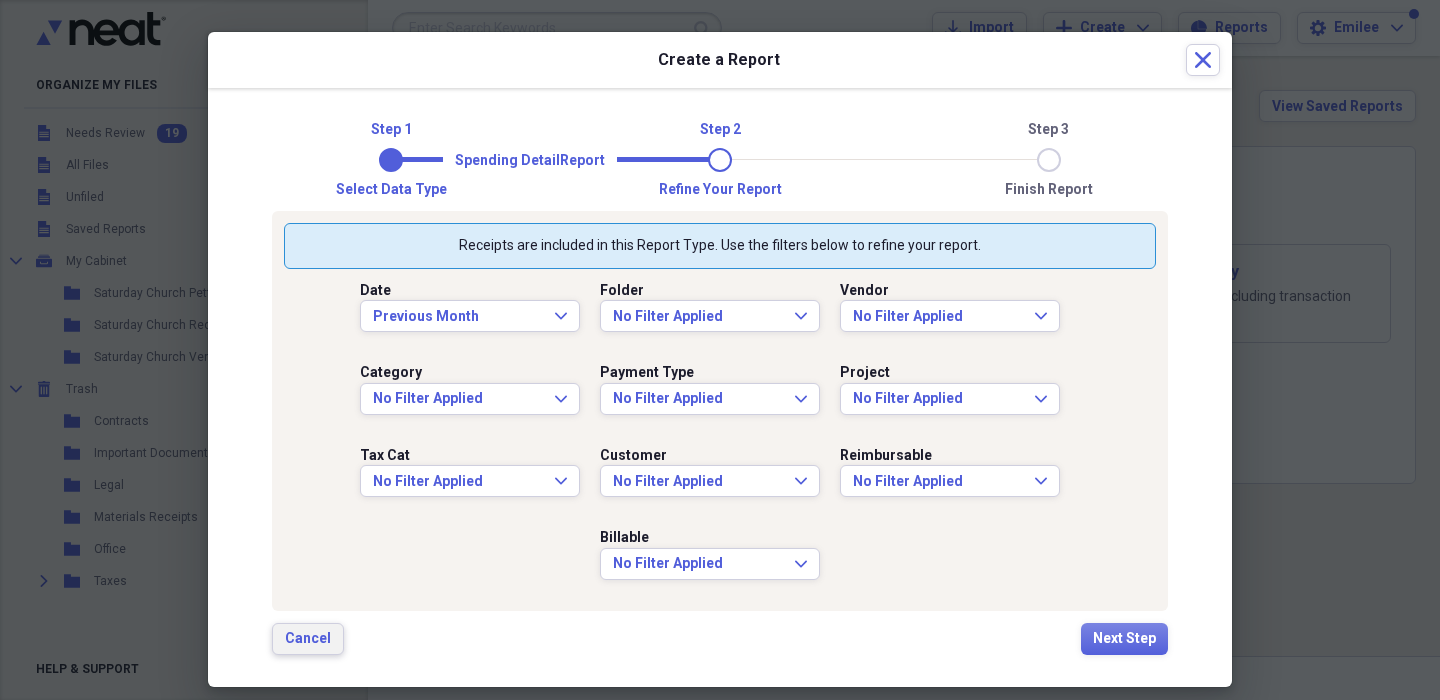 click on "Cancel" at bounding box center (308, 639) 